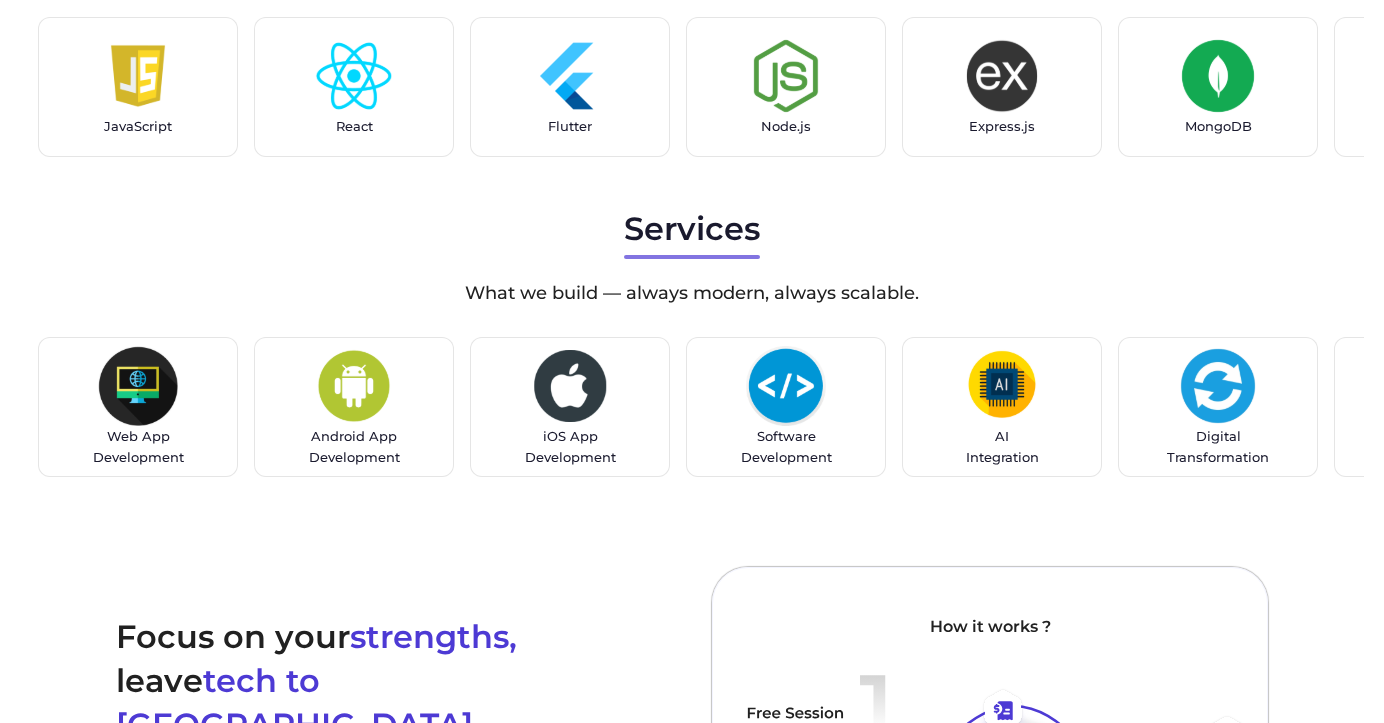 scroll, scrollTop: 4694, scrollLeft: 0, axis: vertical 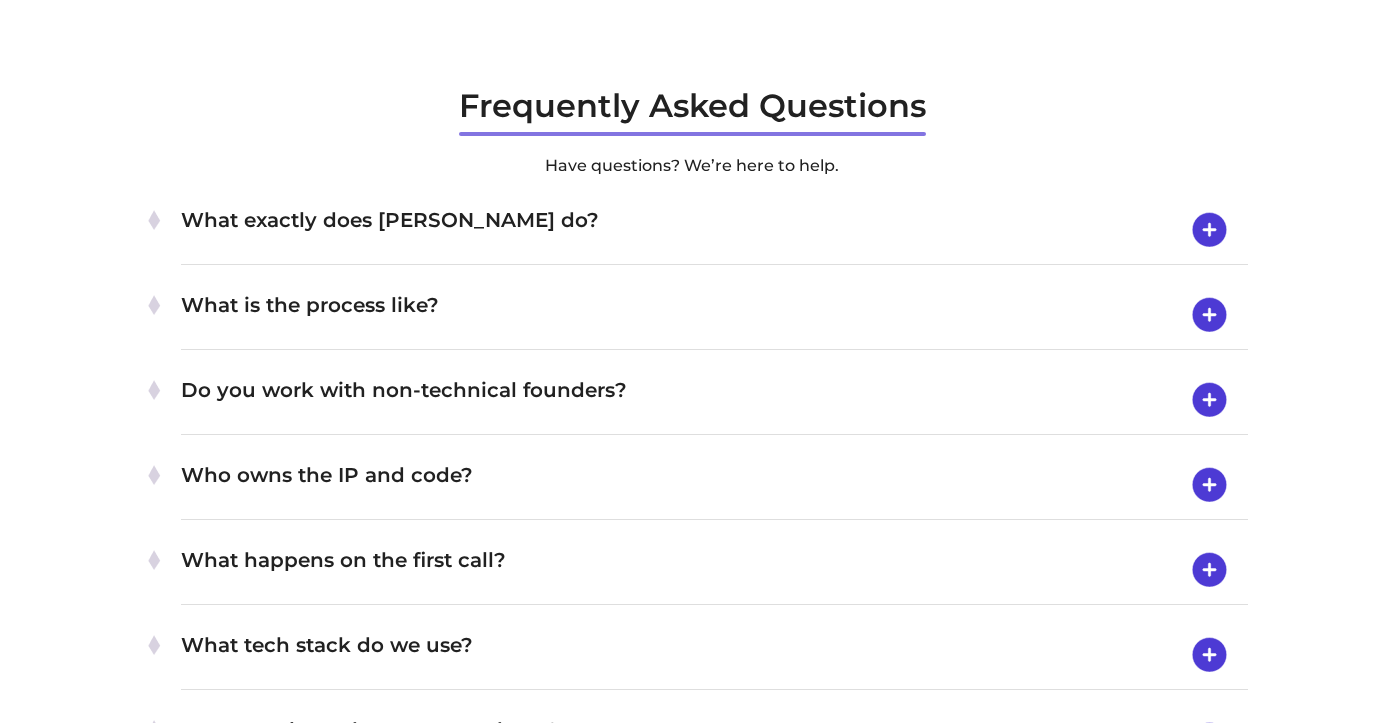 click at bounding box center (1209, 230) 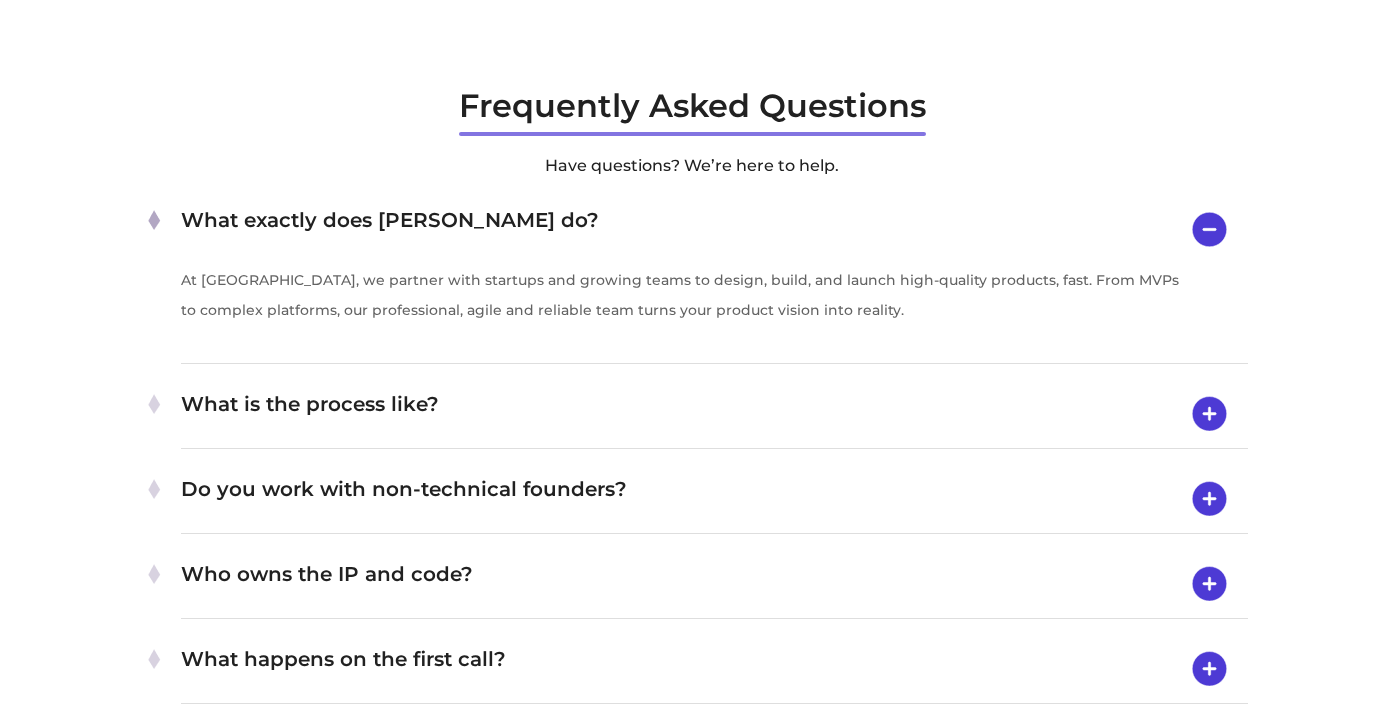 click on "What is the process like?" at bounding box center [714, 414] 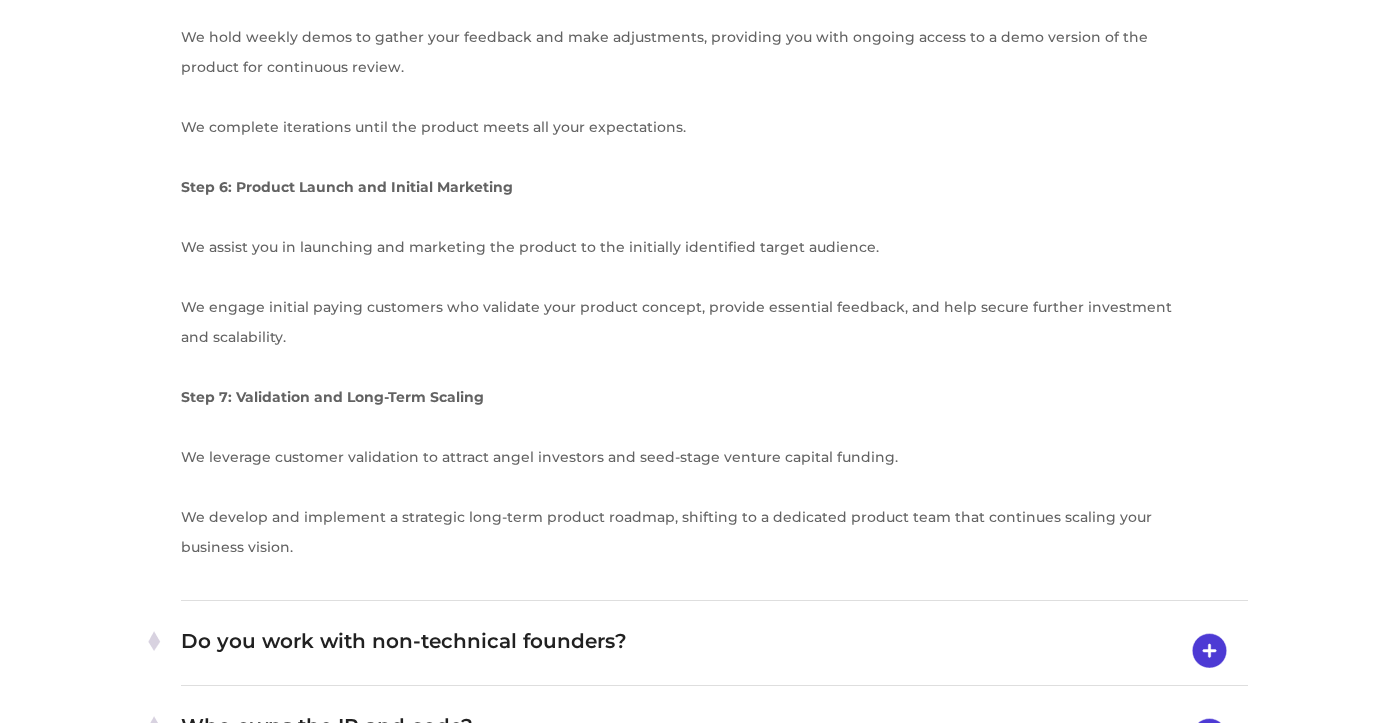 scroll, scrollTop: 7618, scrollLeft: 0, axis: vertical 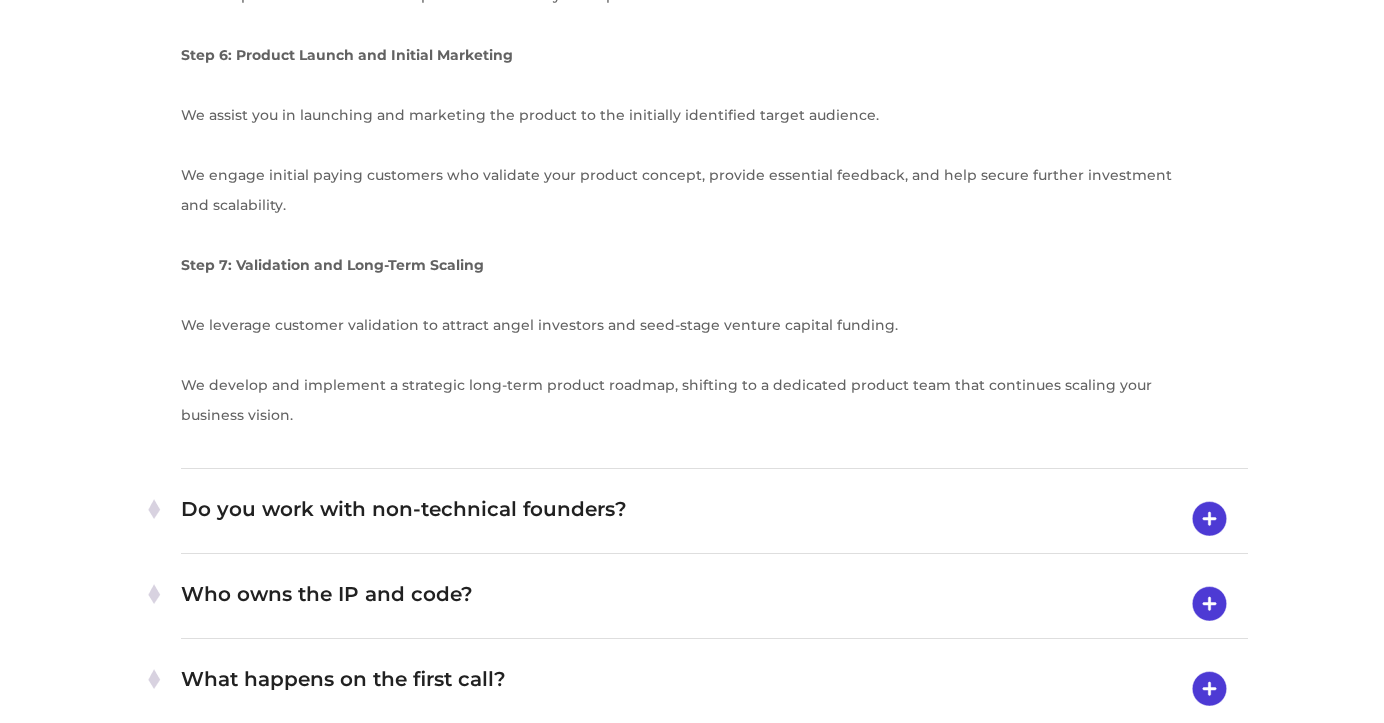 click on "Do you work with non-technical founders?" at bounding box center (714, 519) 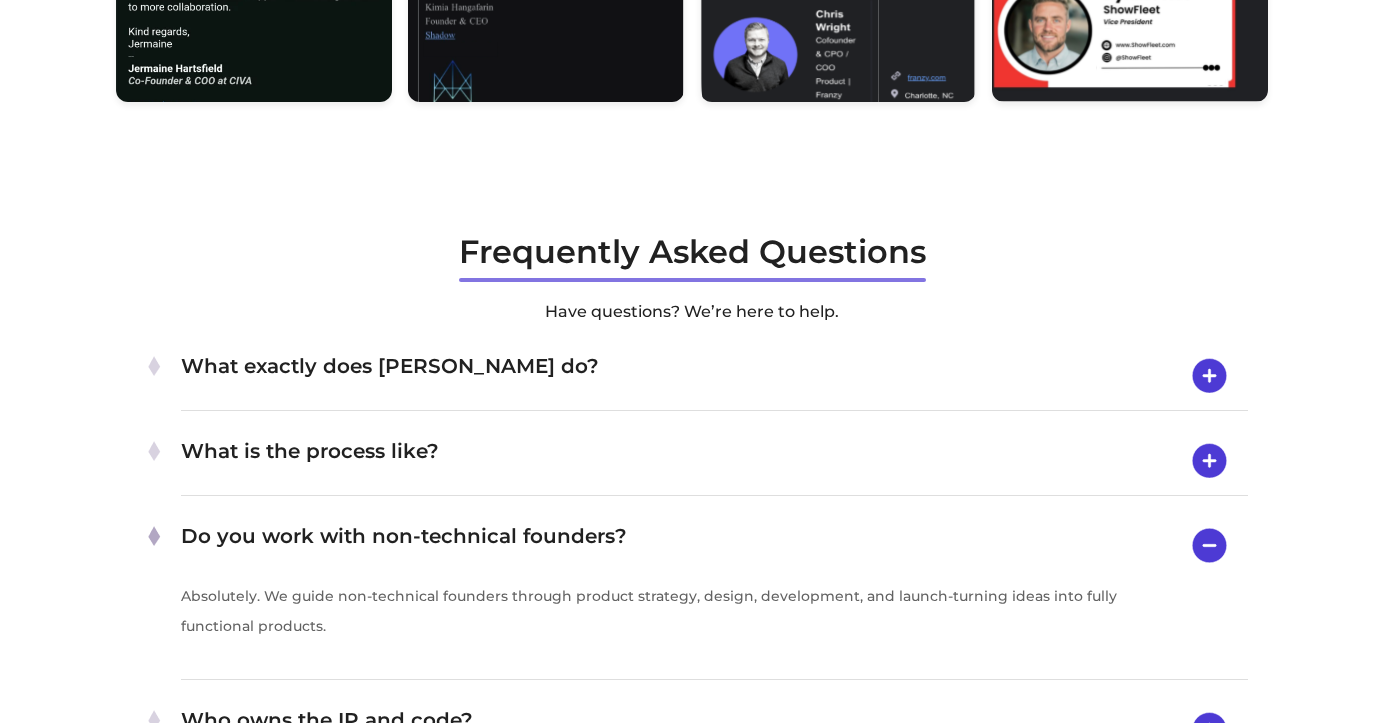 scroll, scrollTop: 6171, scrollLeft: 0, axis: vertical 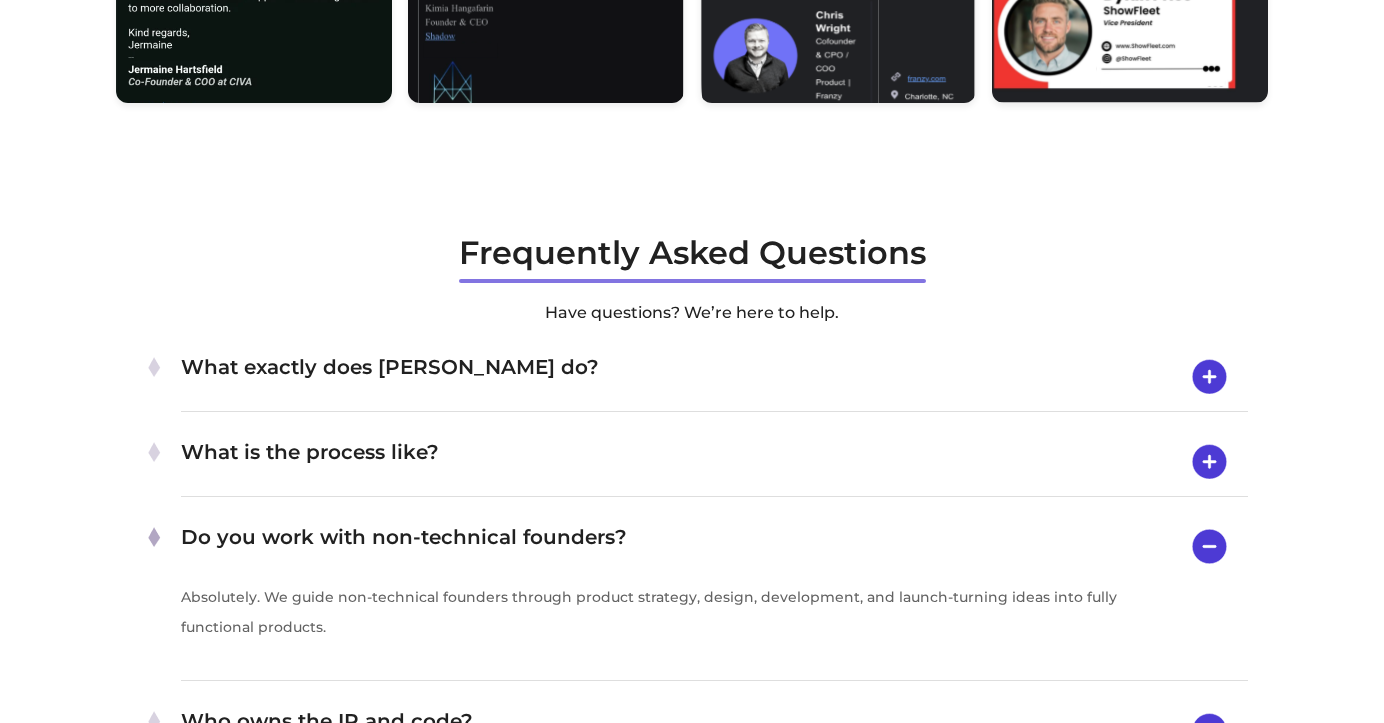 click on "What is the process like?" at bounding box center (714, 462) 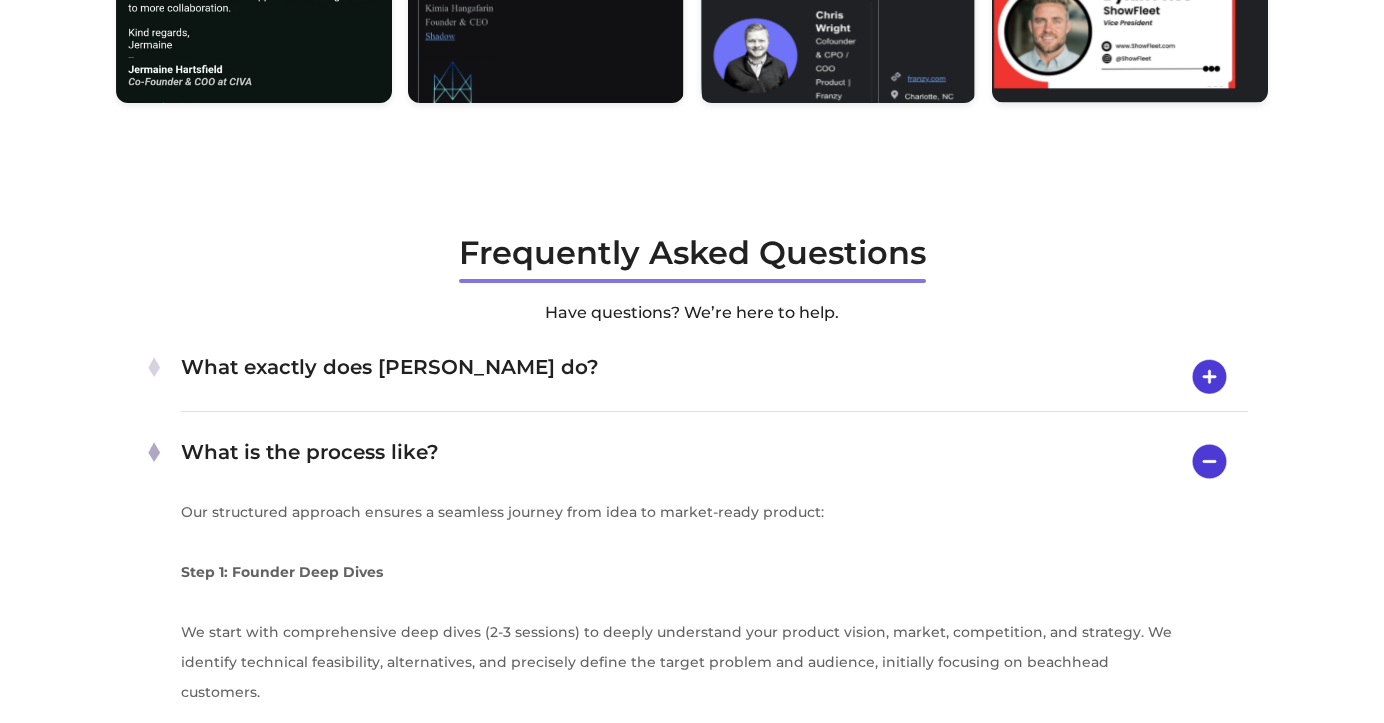 click on "What is the process like?" at bounding box center [714, 461] 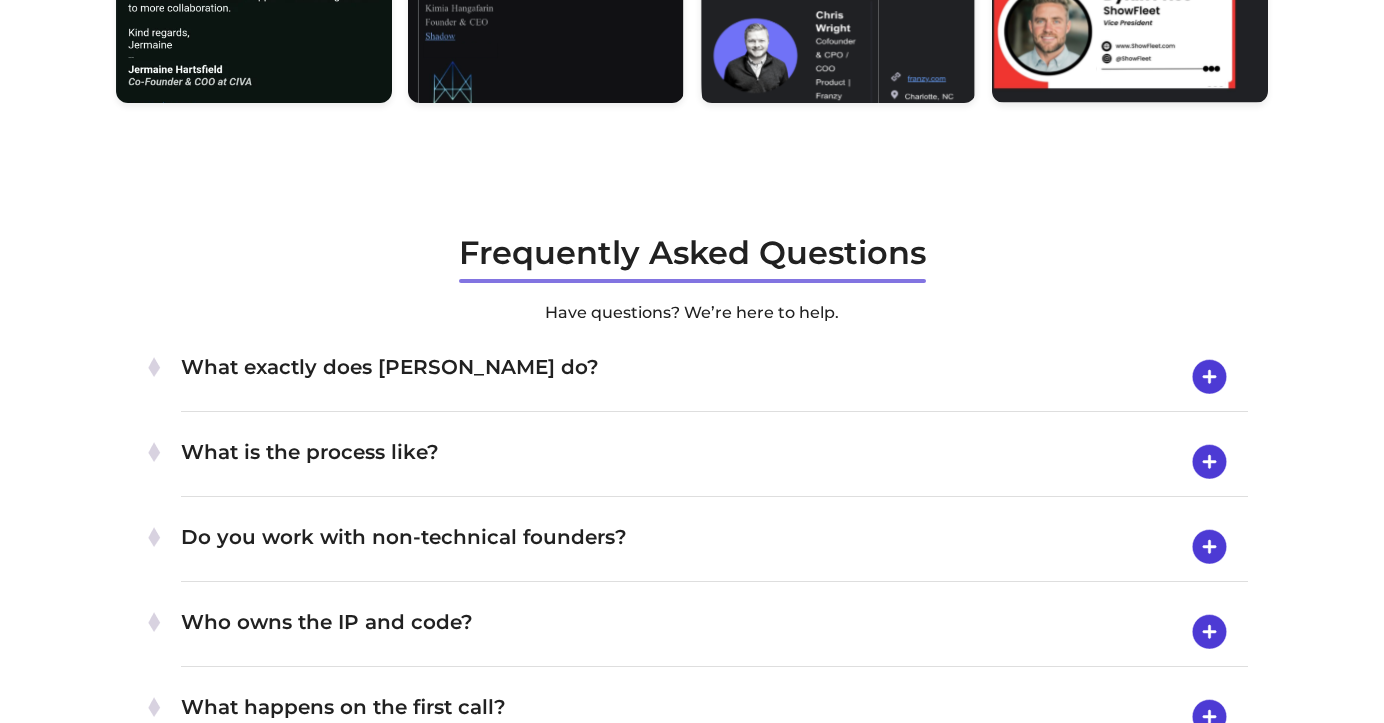 click on "Do you work with non-technical founders?" at bounding box center [714, 547] 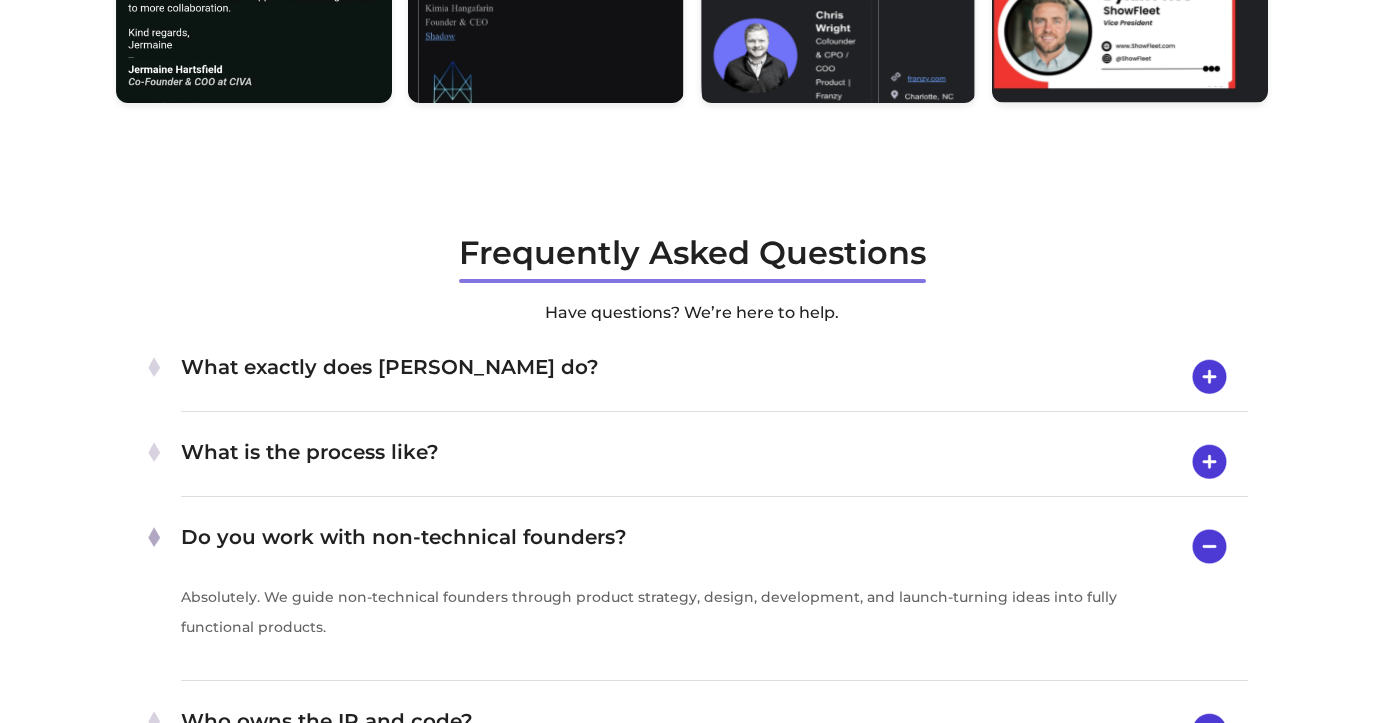 click on "Do you work with non-technical founders?" at bounding box center [714, 546] 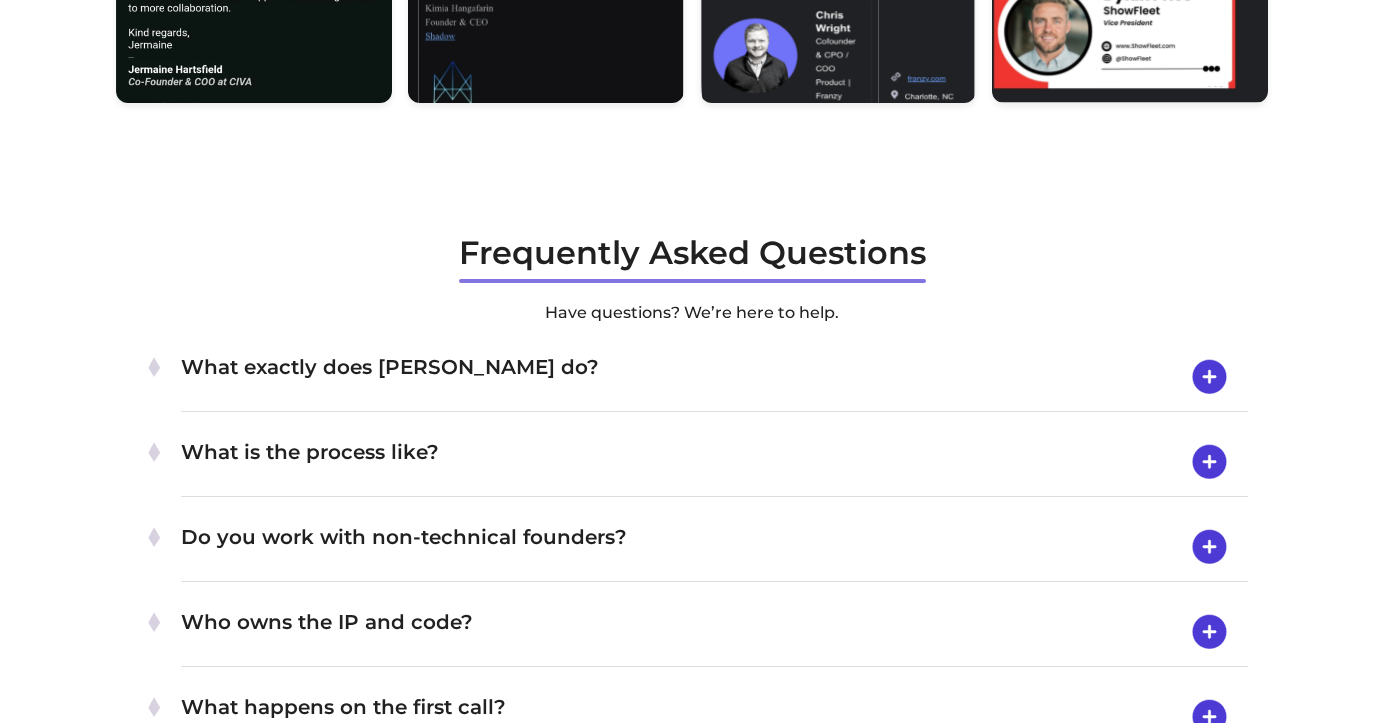 click on "Do you work with non-technical founders?" at bounding box center [714, 547] 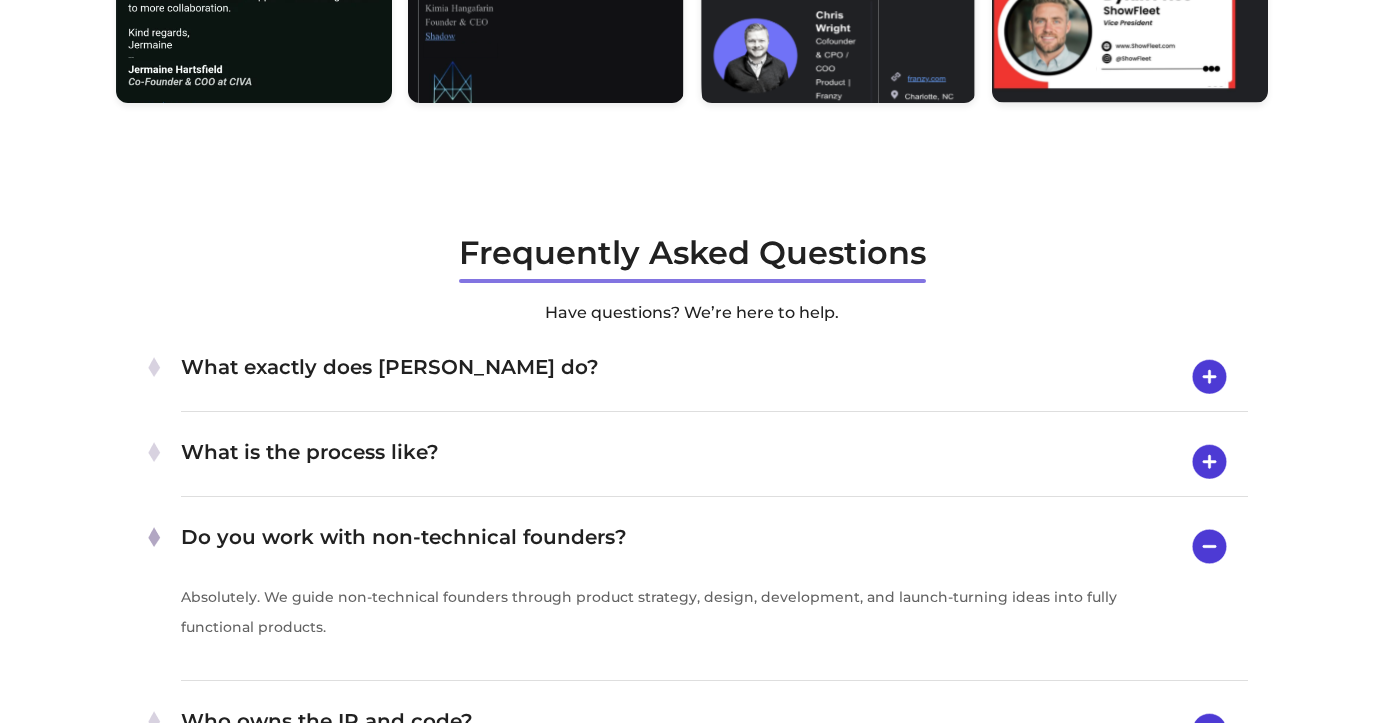 click on "Do you work with non-technical founders?" at bounding box center [714, 546] 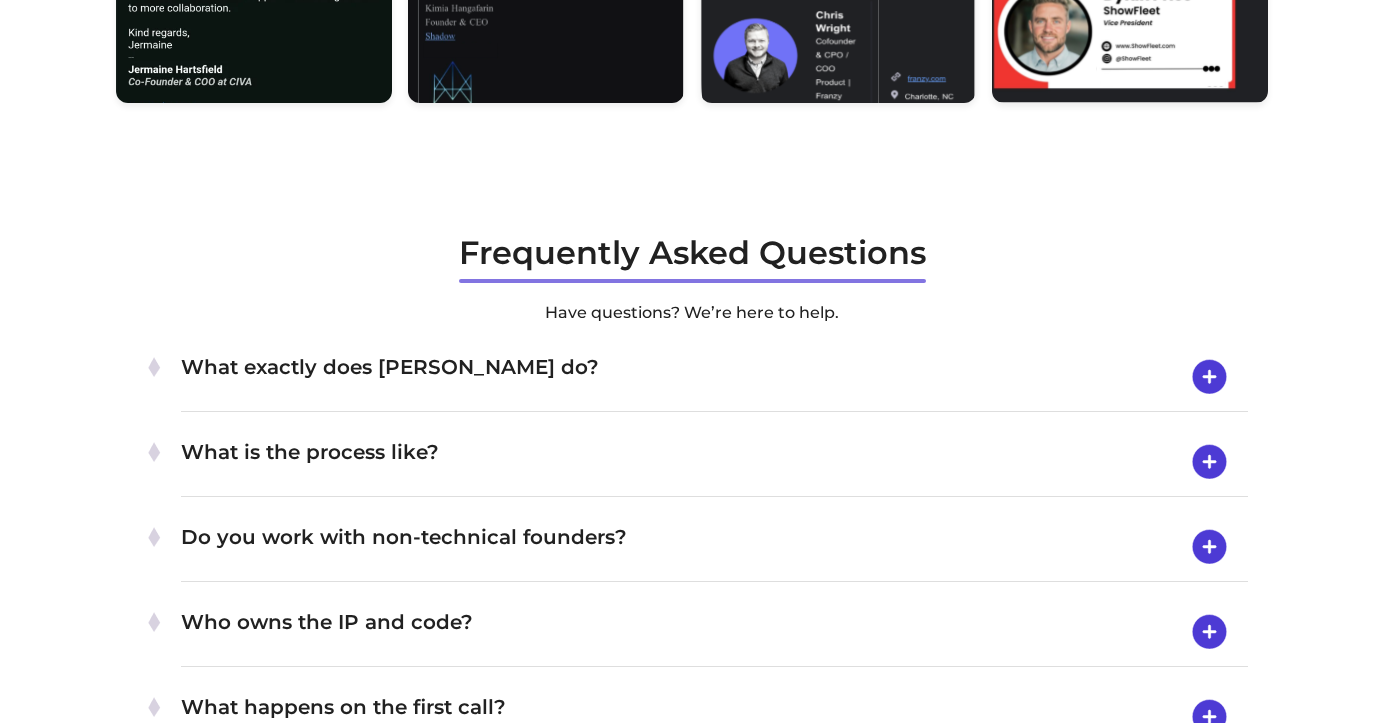 click on "Who owns the IP and code?" at bounding box center (714, 632) 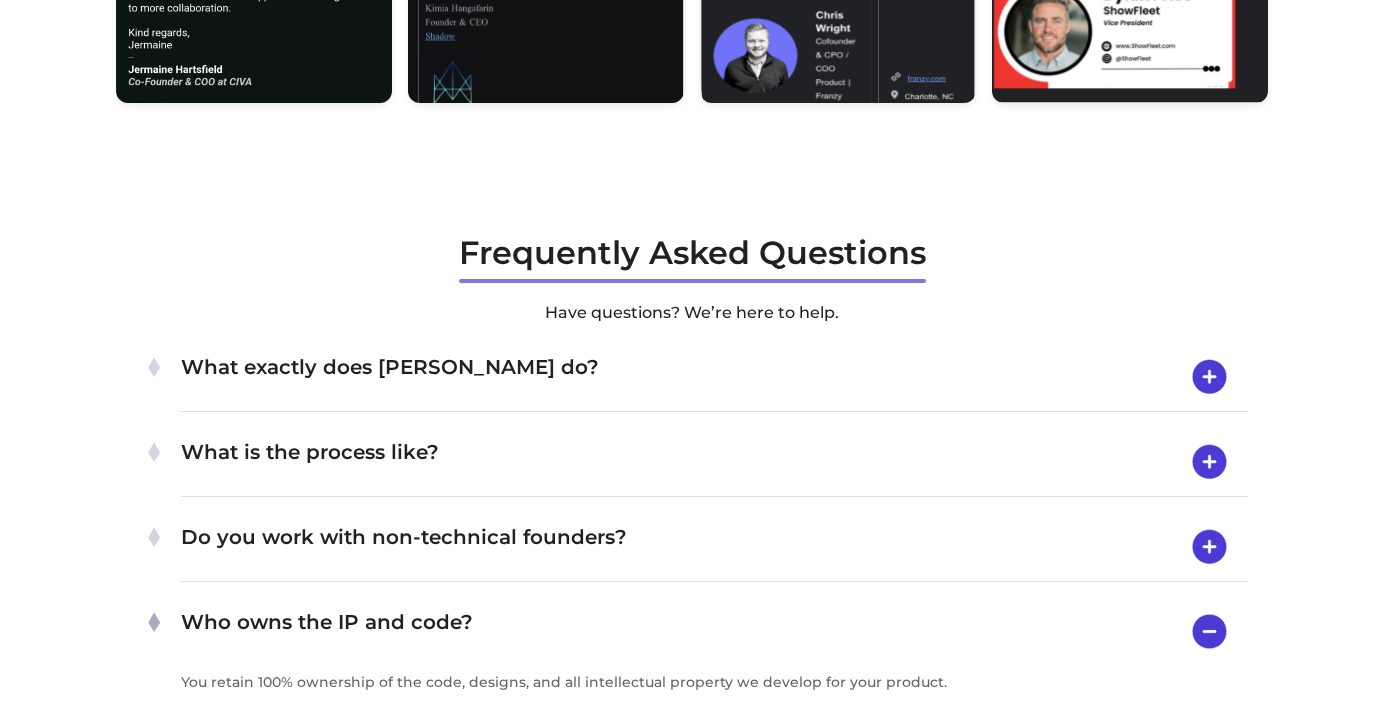 click on "Who owns the IP and code?" at bounding box center (714, 631) 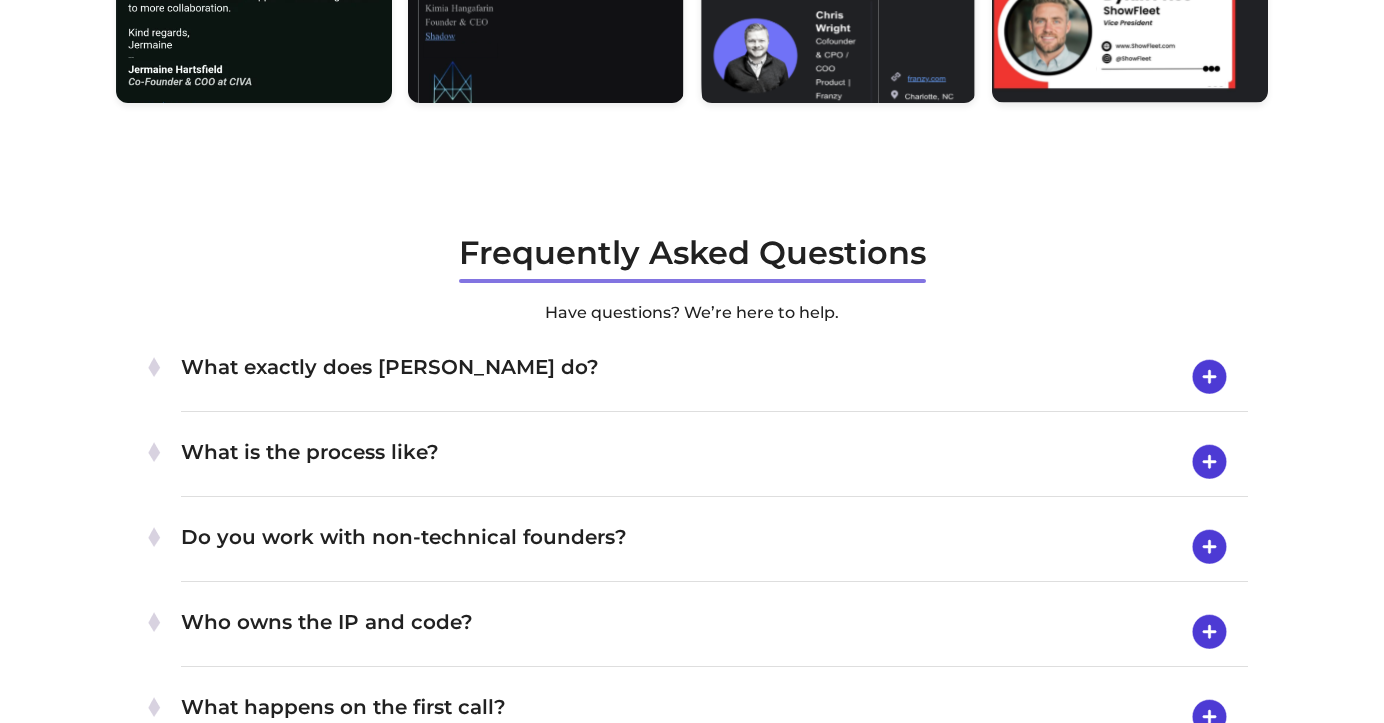 click on "Do you work with non-technical founders?" at bounding box center [714, 547] 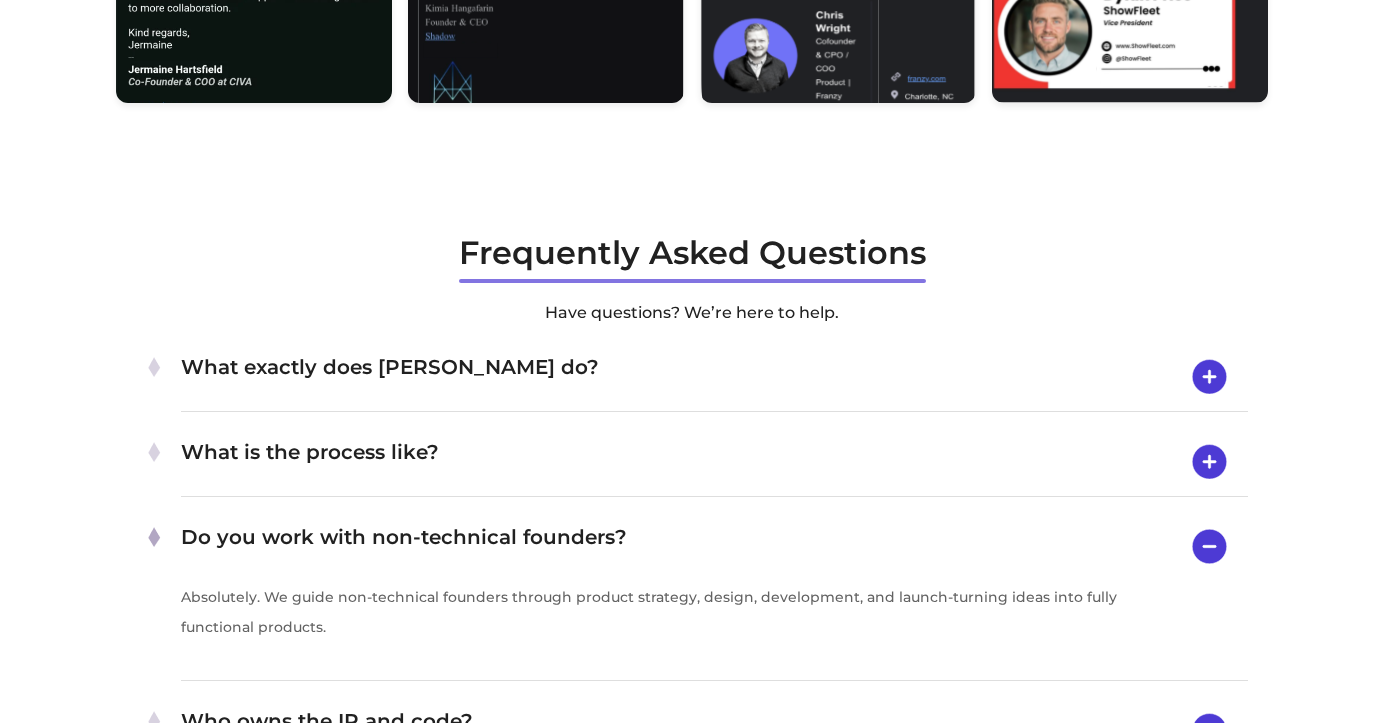click on "Do you work with non-technical founders?" at bounding box center (714, 546) 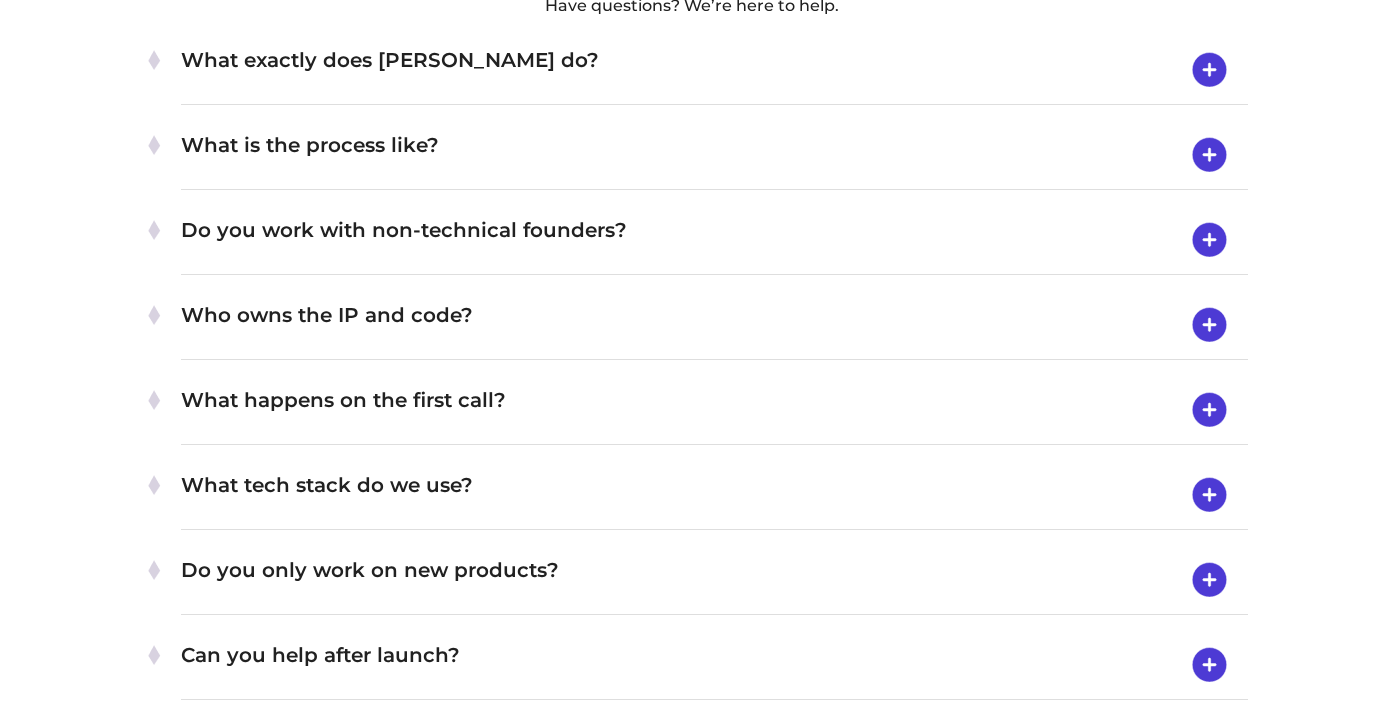 scroll, scrollTop: 6171, scrollLeft: 0, axis: vertical 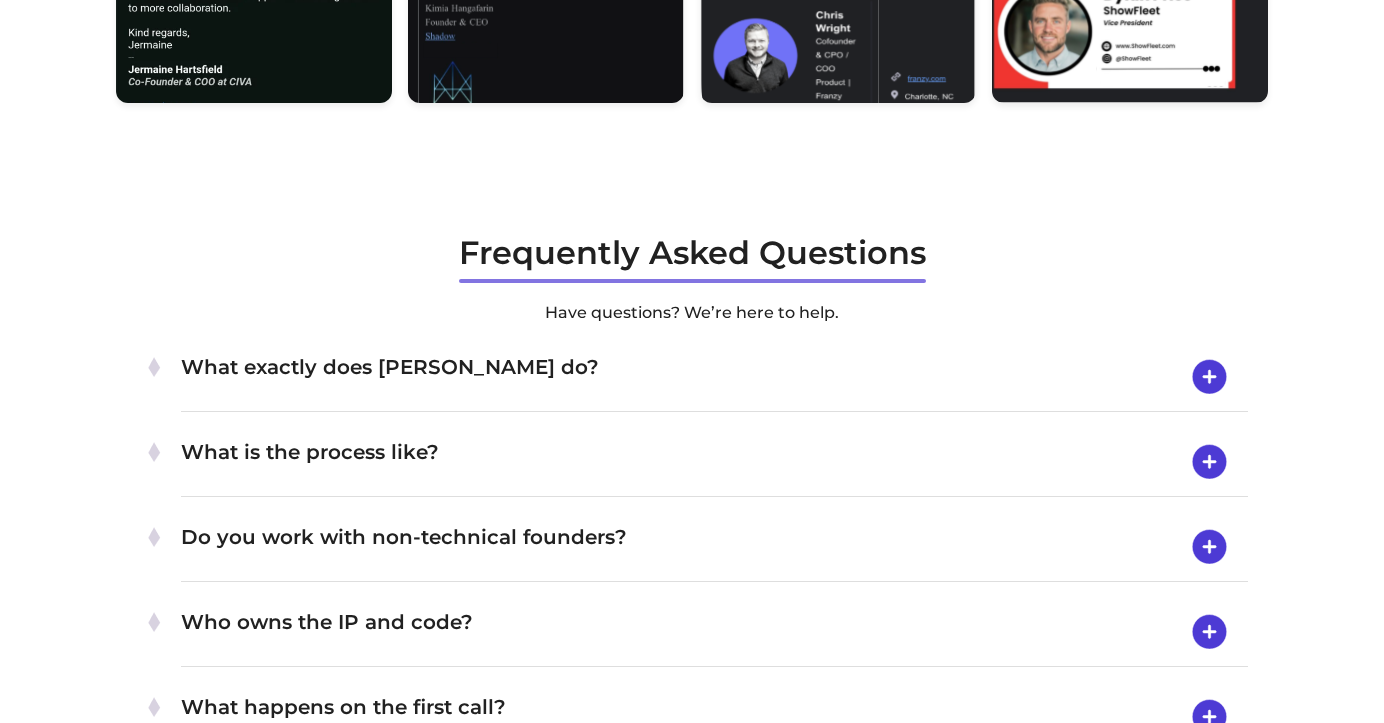 click on "Do you work with non-technical founders?" at bounding box center (714, 547) 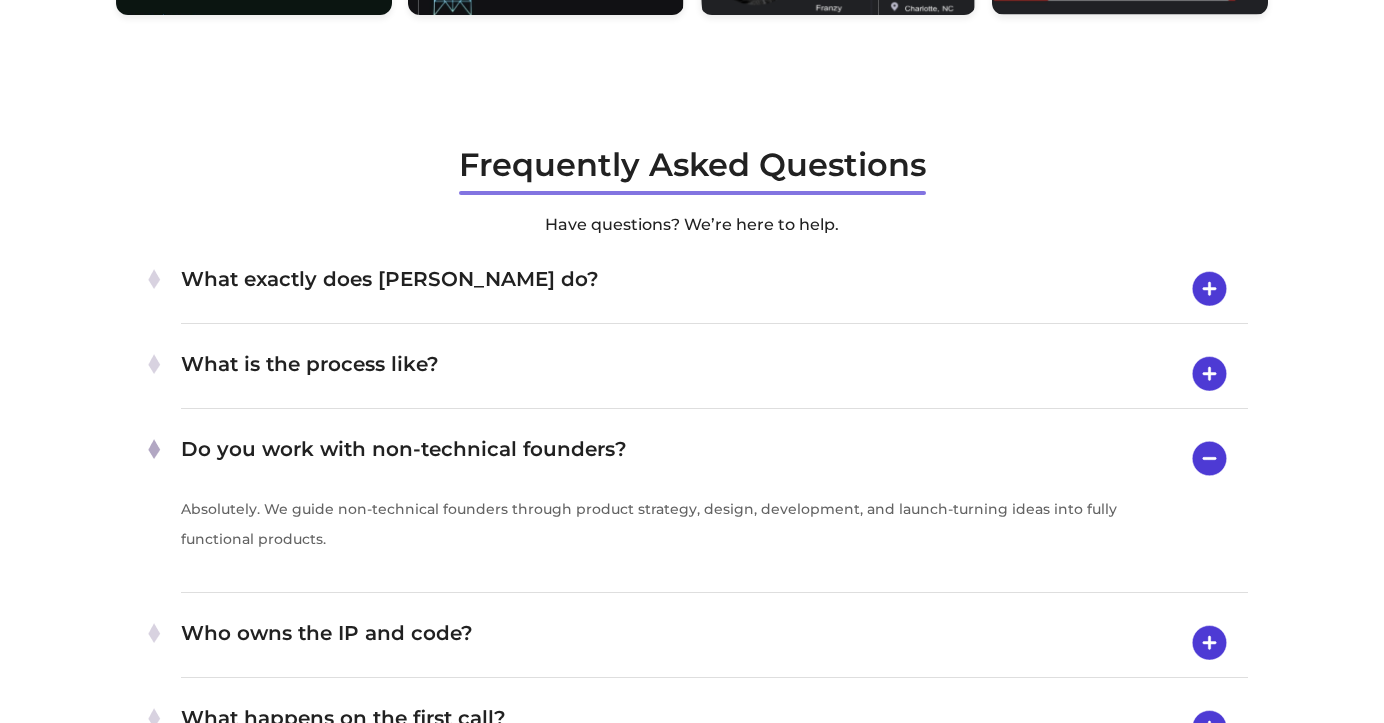 scroll, scrollTop: 6315, scrollLeft: 0, axis: vertical 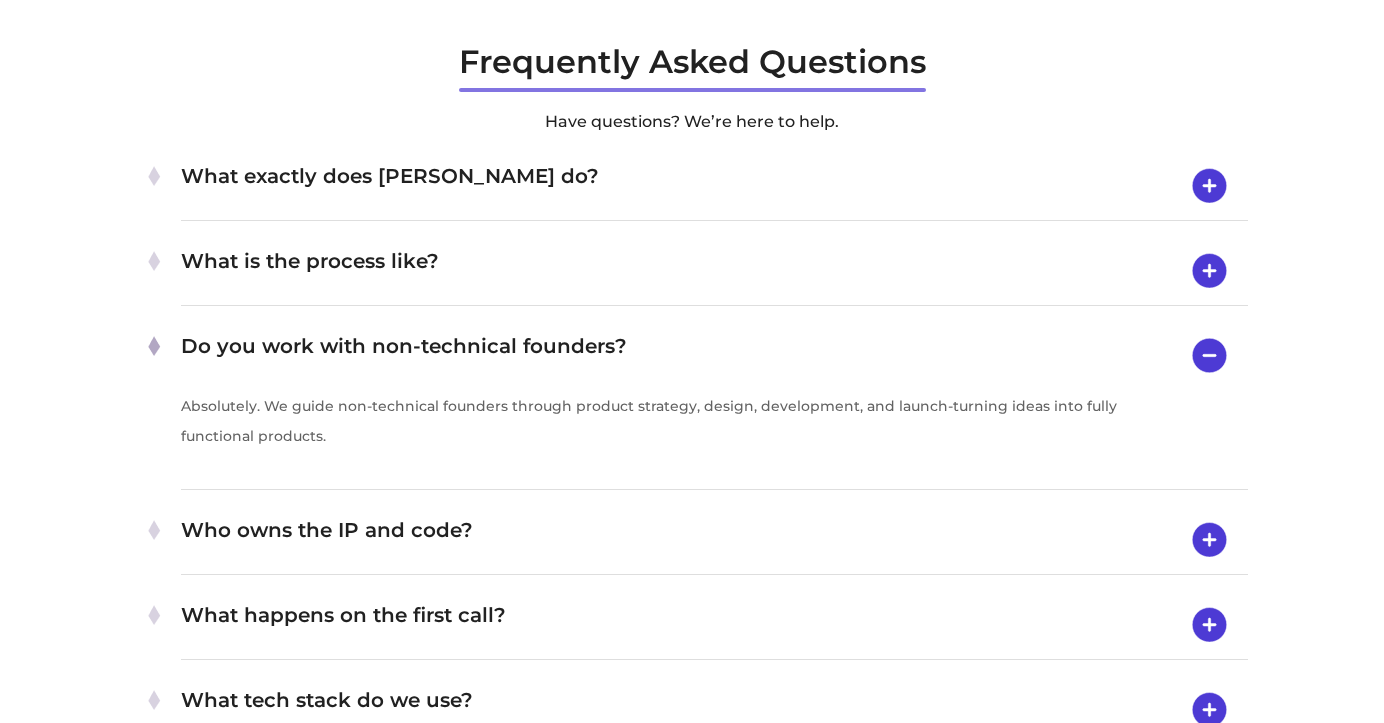 click on "Who owns the IP and code?" at bounding box center (714, 540) 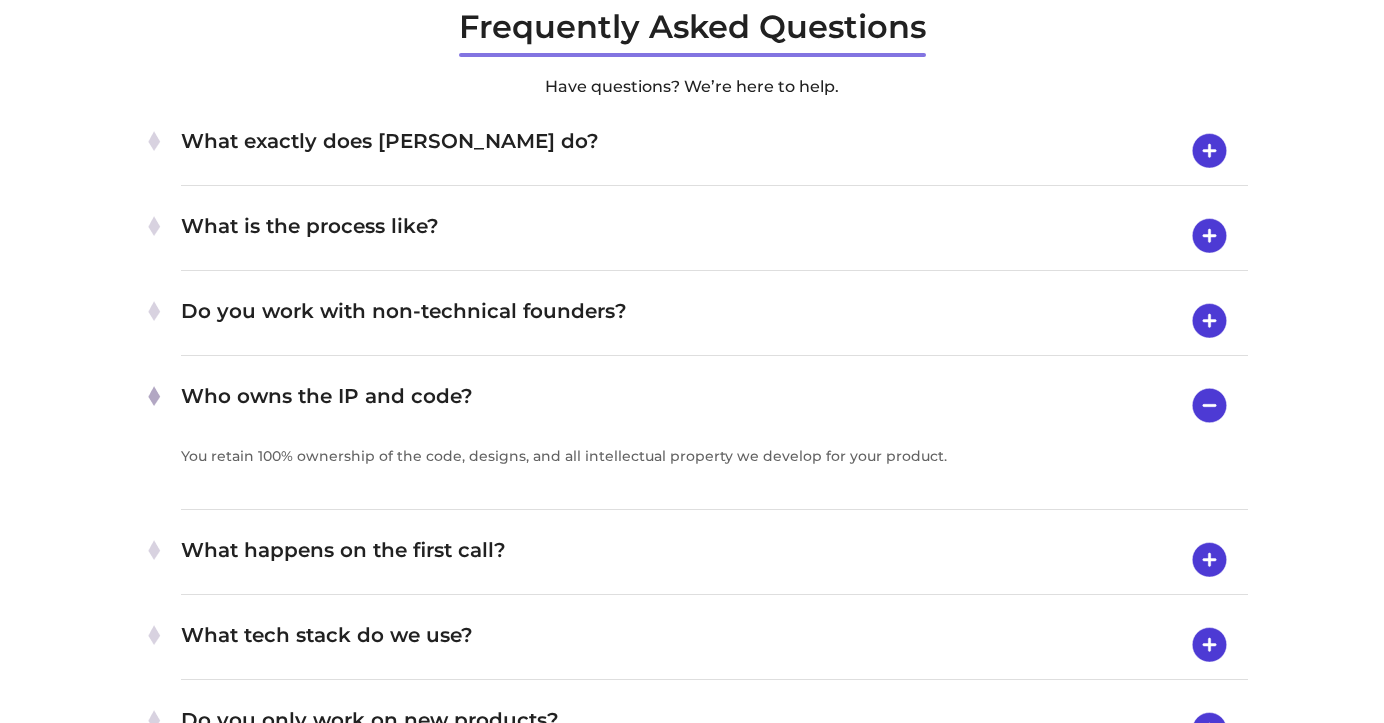 scroll, scrollTop: 6398, scrollLeft: 0, axis: vertical 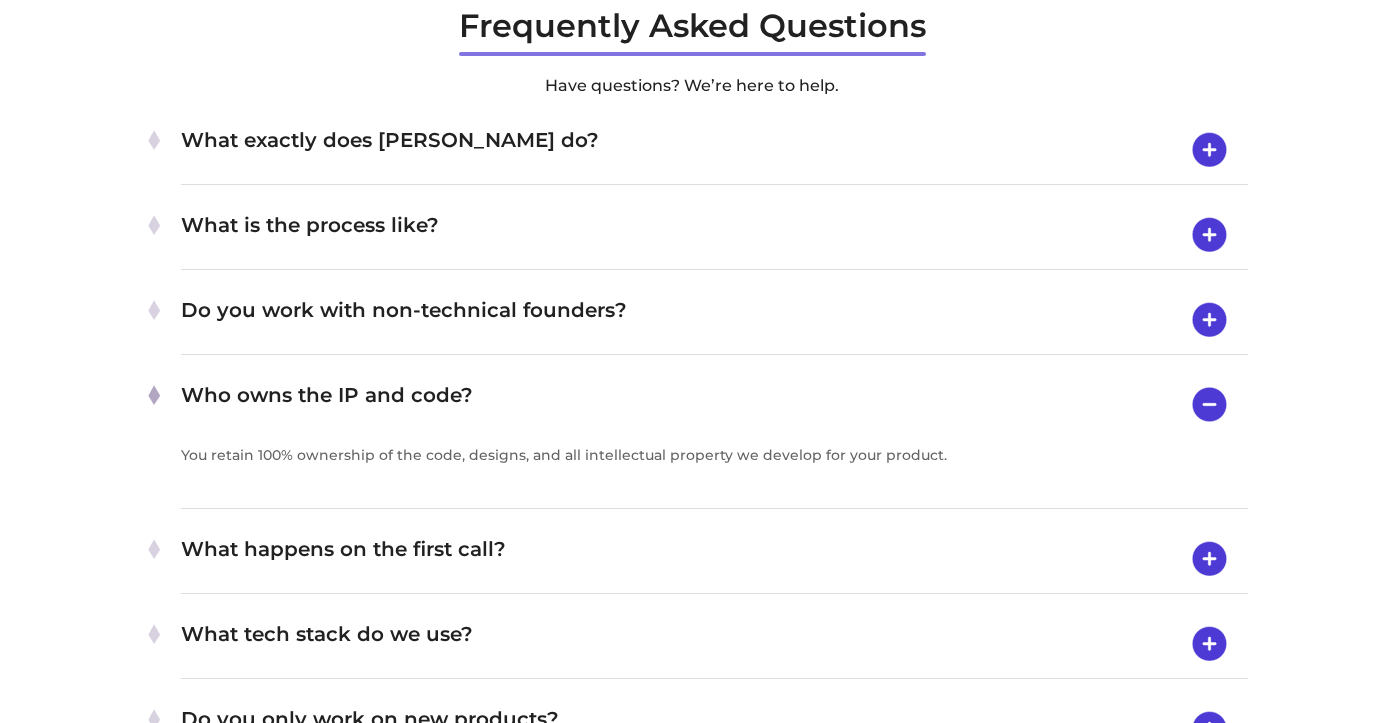 click on "What happens on the first call?
On our first call, we'll touch on the core problem you're trying to solve and how you think we should go about it. We’ll share our experience about the technology required, the industry and the business model. We'll also be able to give you an estimate on the timeline and estimated cost on the call itself — no hidden pricing and asking for multiple follow up calls." at bounding box center (714, 559) 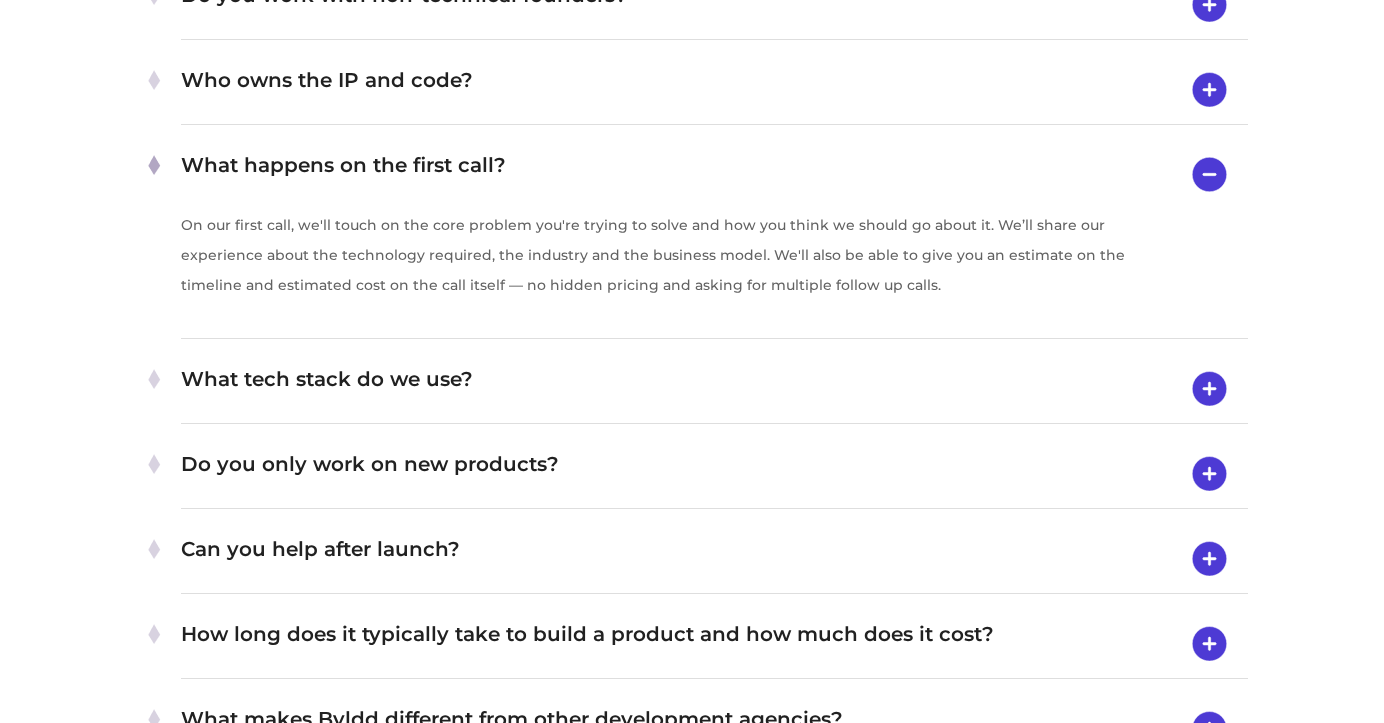 scroll, scrollTop: 6714, scrollLeft: 0, axis: vertical 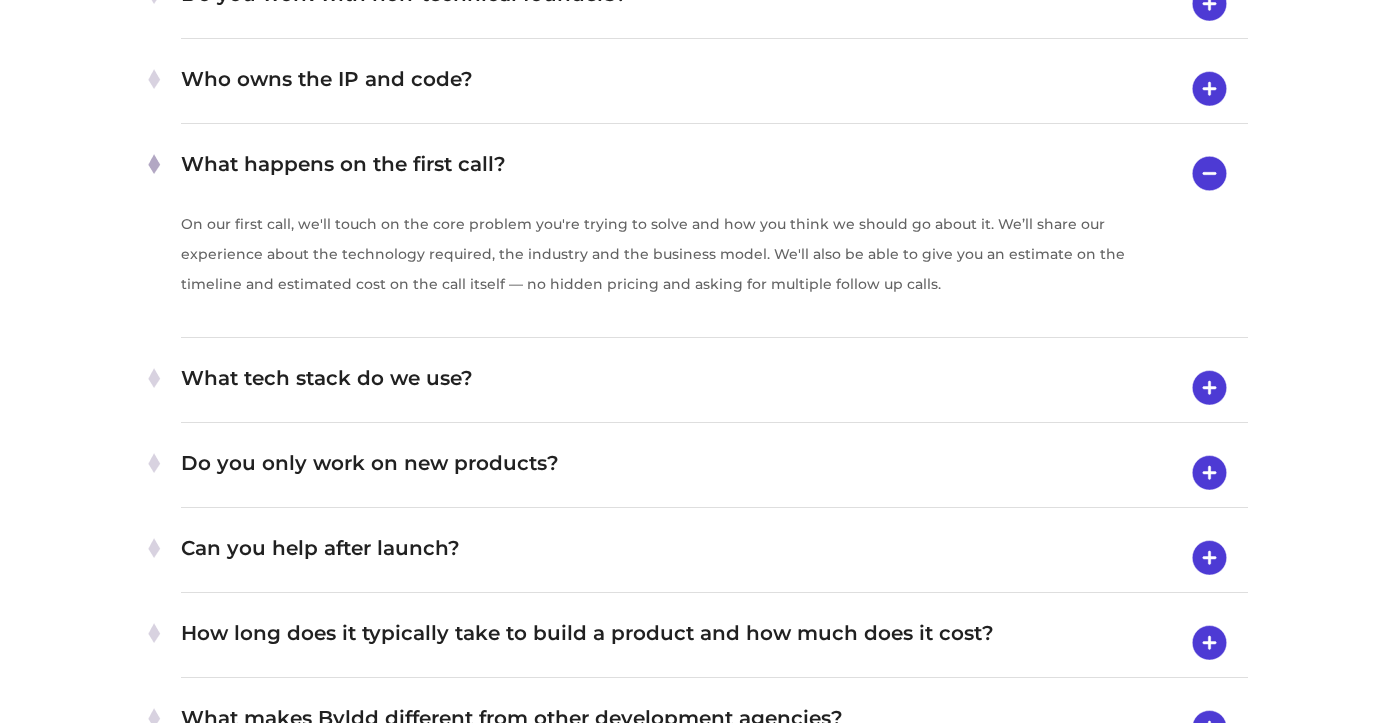 click on "What tech stack do we use?" at bounding box center [714, 388] 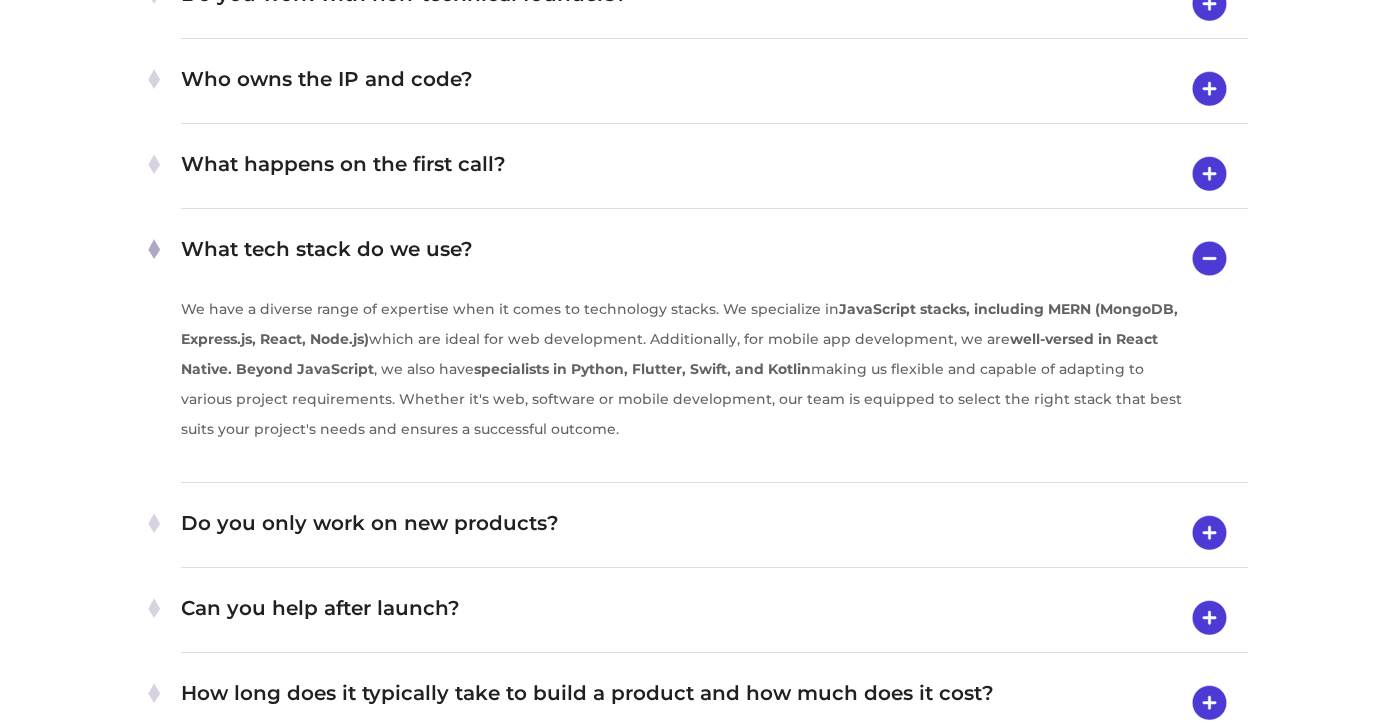 click on "Do you only work on new products?
Not at all. We also work with existing teams to improve, refactor, or scale current products that need engineering bandwidth or technical leadership." at bounding box center [714, 533] 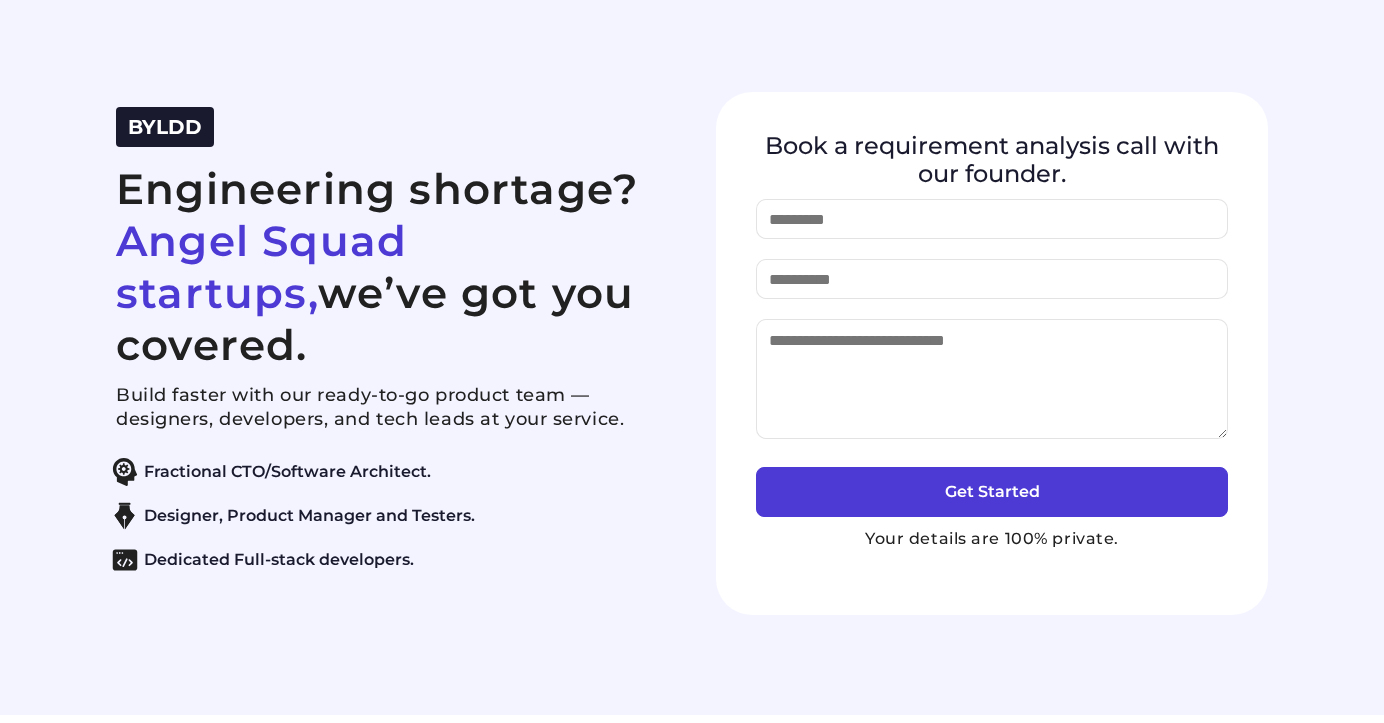 scroll, scrollTop: 0, scrollLeft: 0, axis: both 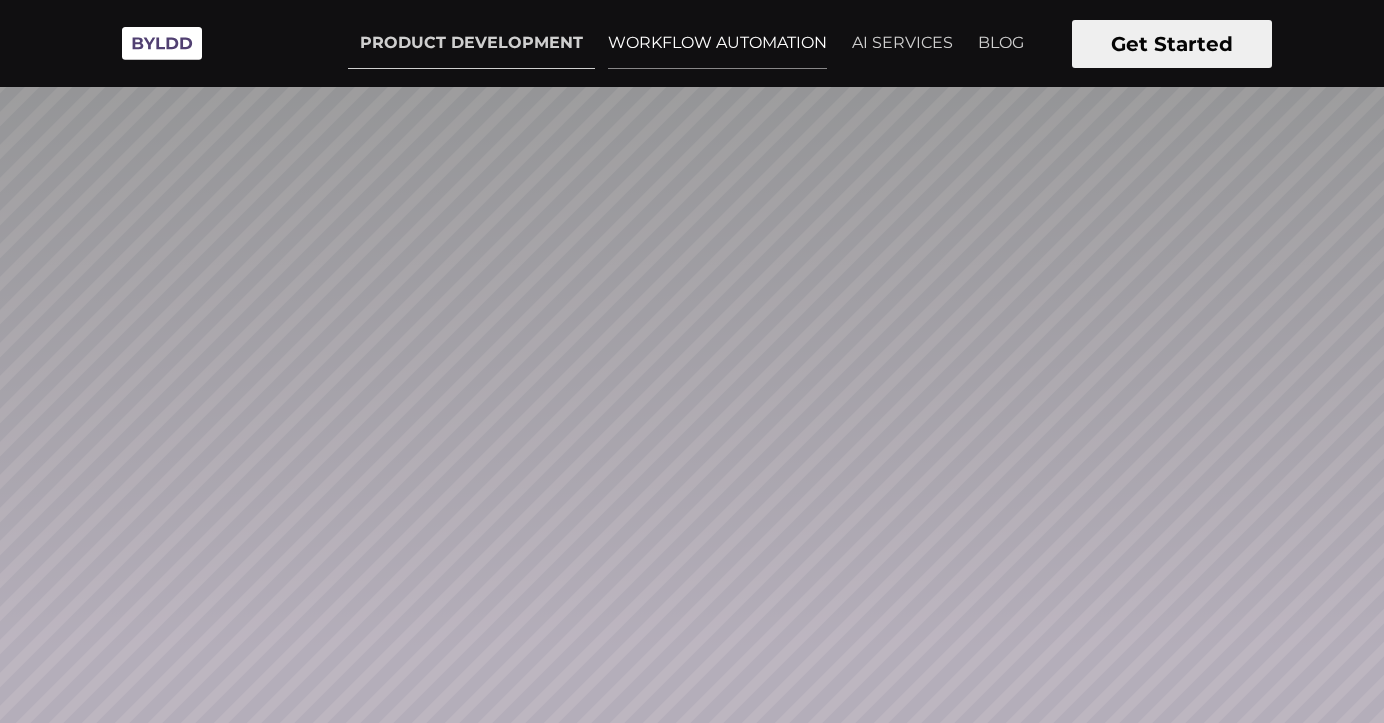 click on "WORKFLOW AUTOMATION" at bounding box center (717, 43) 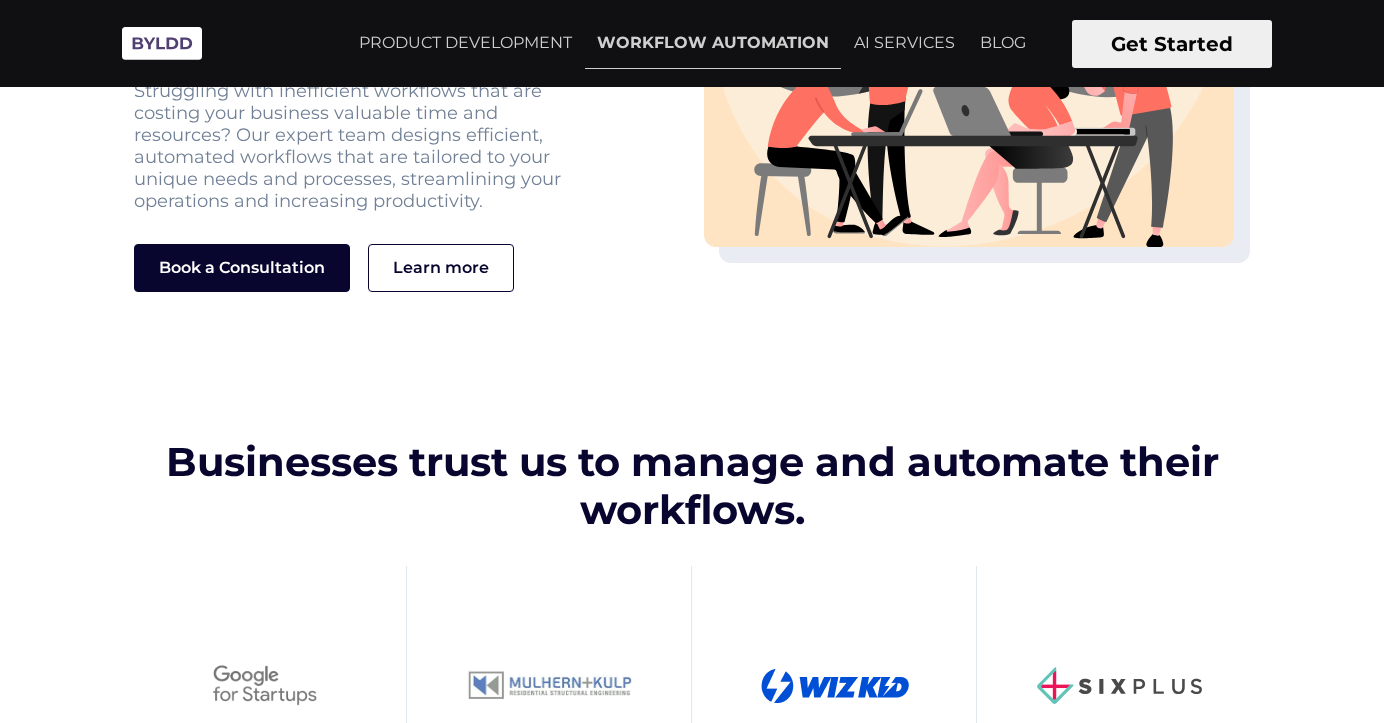 scroll, scrollTop: 0, scrollLeft: 0, axis: both 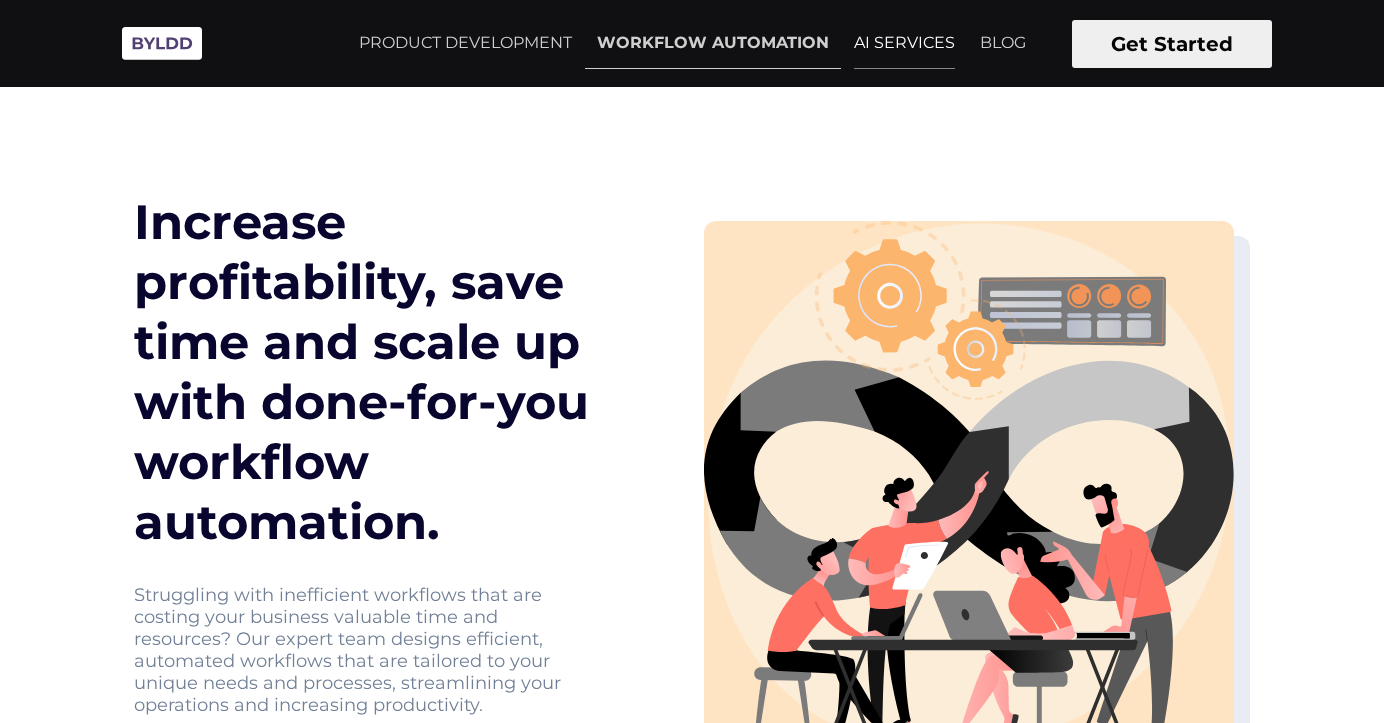 click on "AI SERVICES" at bounding box center (904, 43) 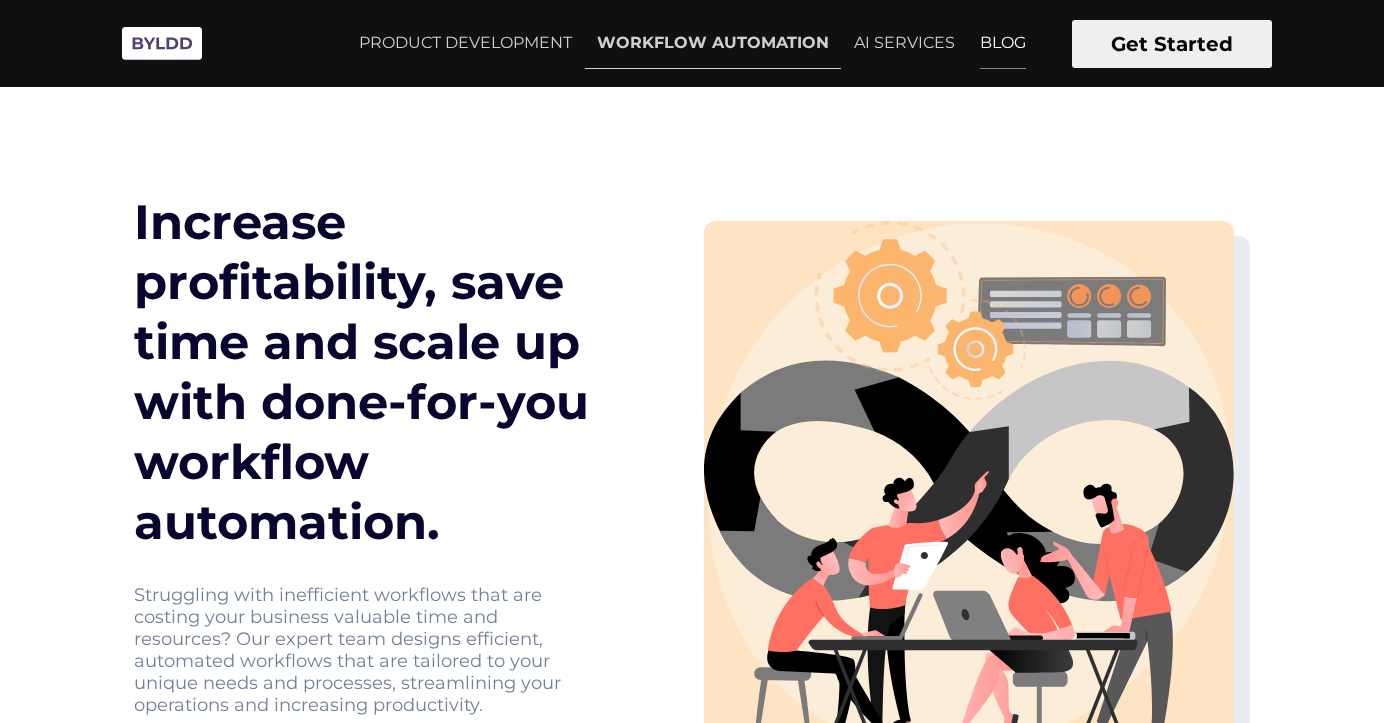 click on "BLOG" at bounding box center (1003, 43) 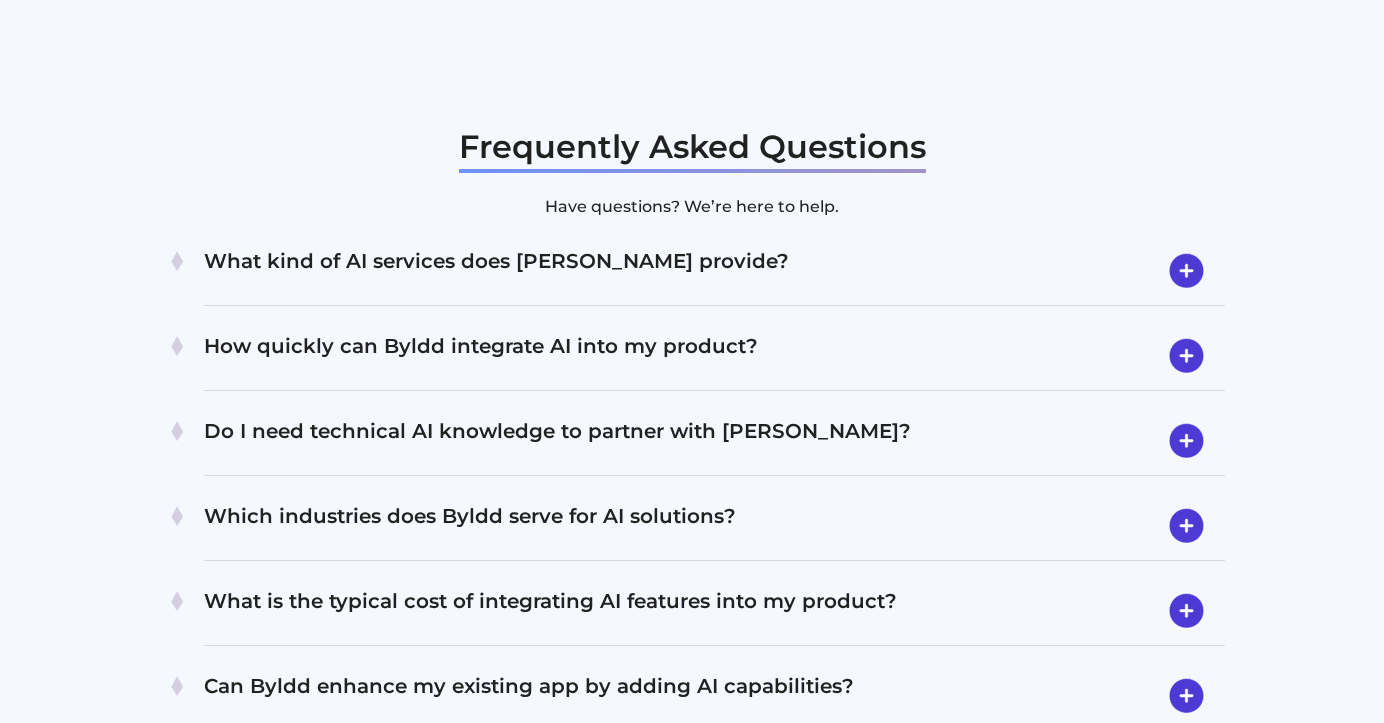 scroll, scrollTop: 3867, scrollLeft: 0, axis: vertical 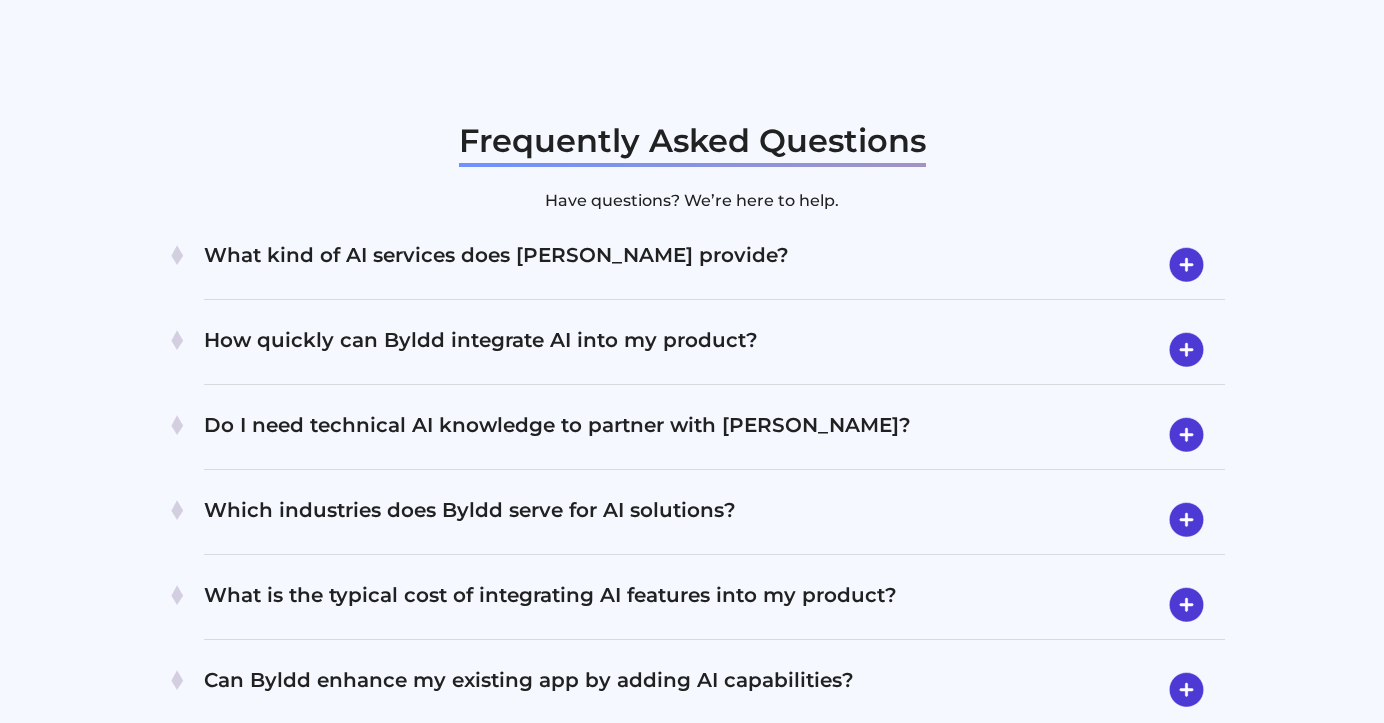 click on "What kind of AI services does [PERSON_NAME] provide?" at bounding box center (714, 265) 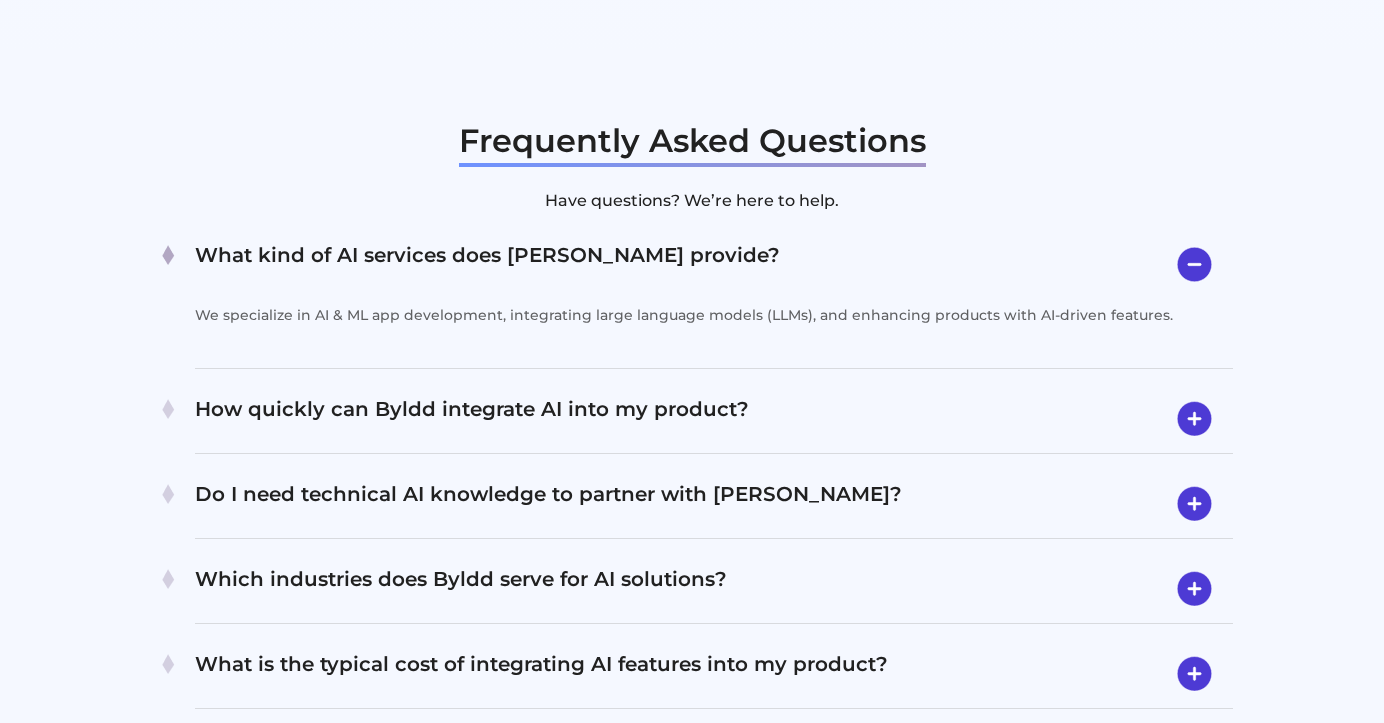 click on "How quickly can Byldd integrate AI into my product?" at bounding box center [714, 419] 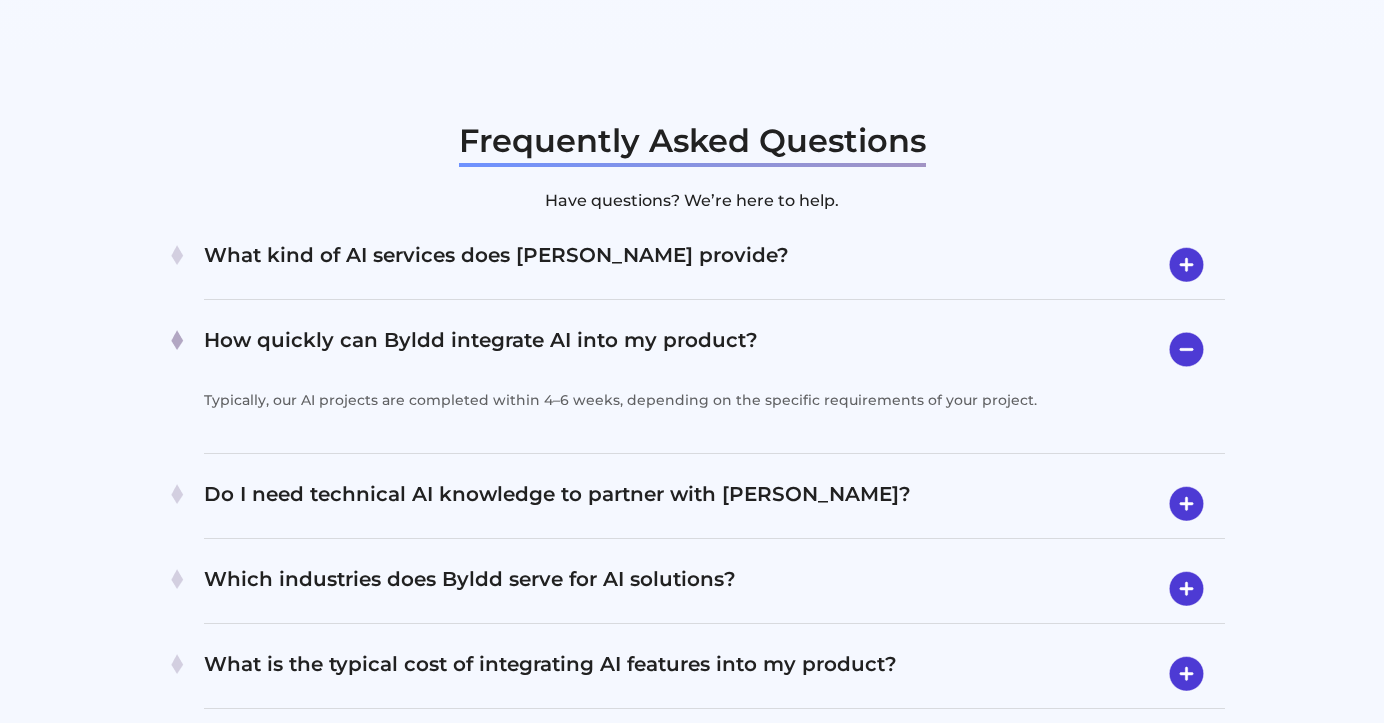 scroll, scrollTop: 3969, scrollLeft: 0, axis: vertical 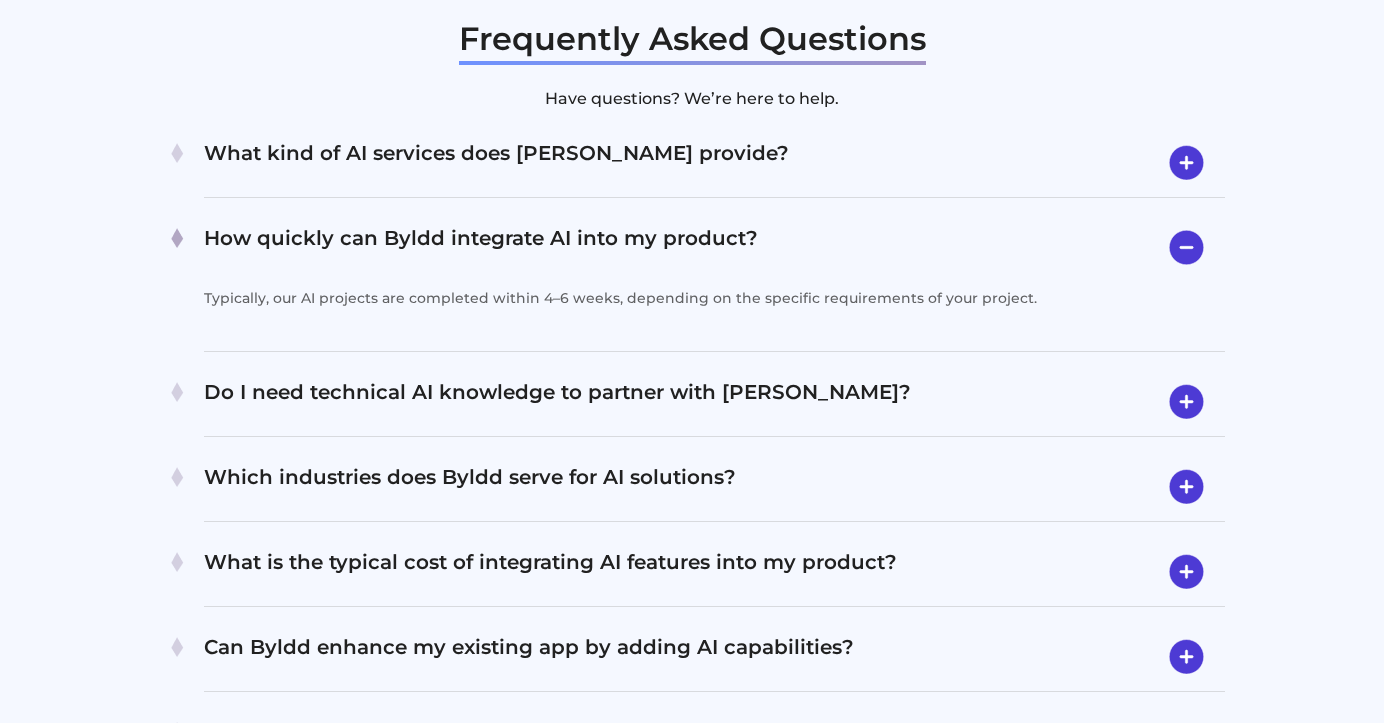 click on "Do I need technical AI knowledge to partner with Byldd?" at bounding box center [714, 402] 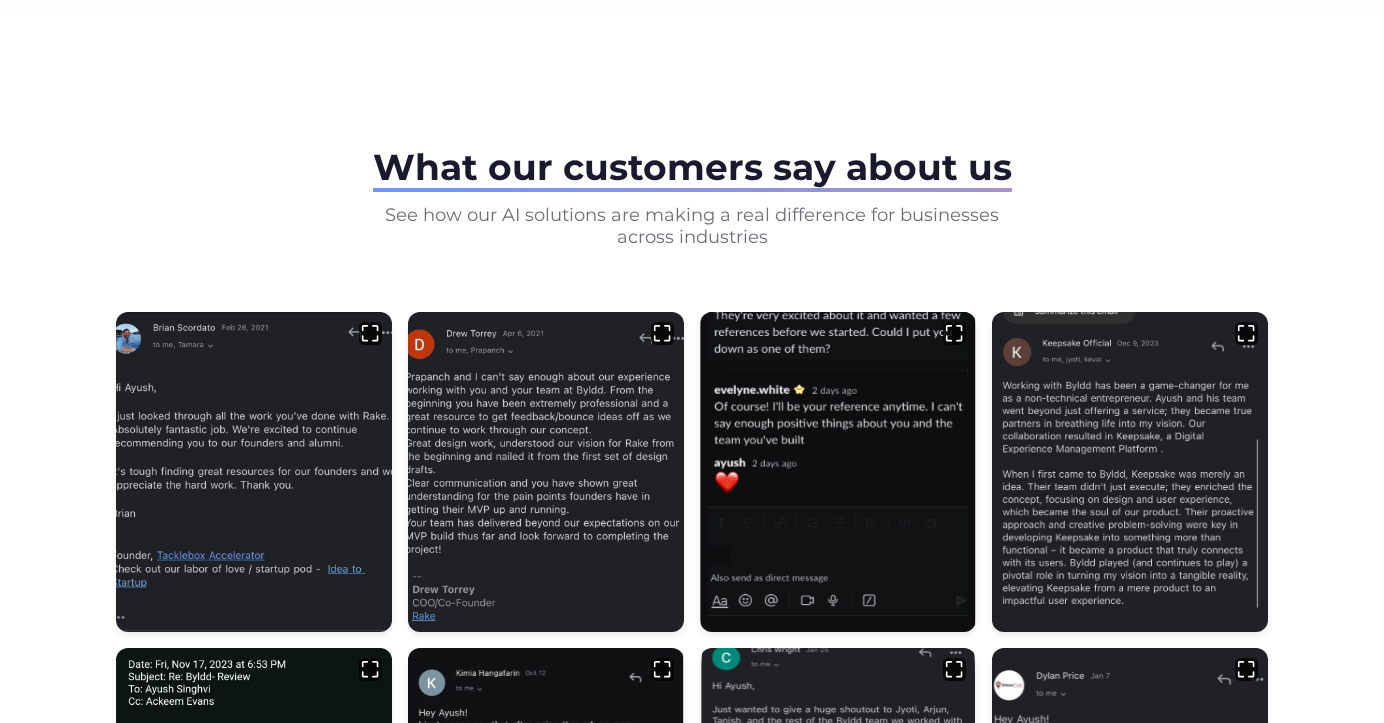 scroll, scrollTop: 0, scrollLeft: 0, axis: both 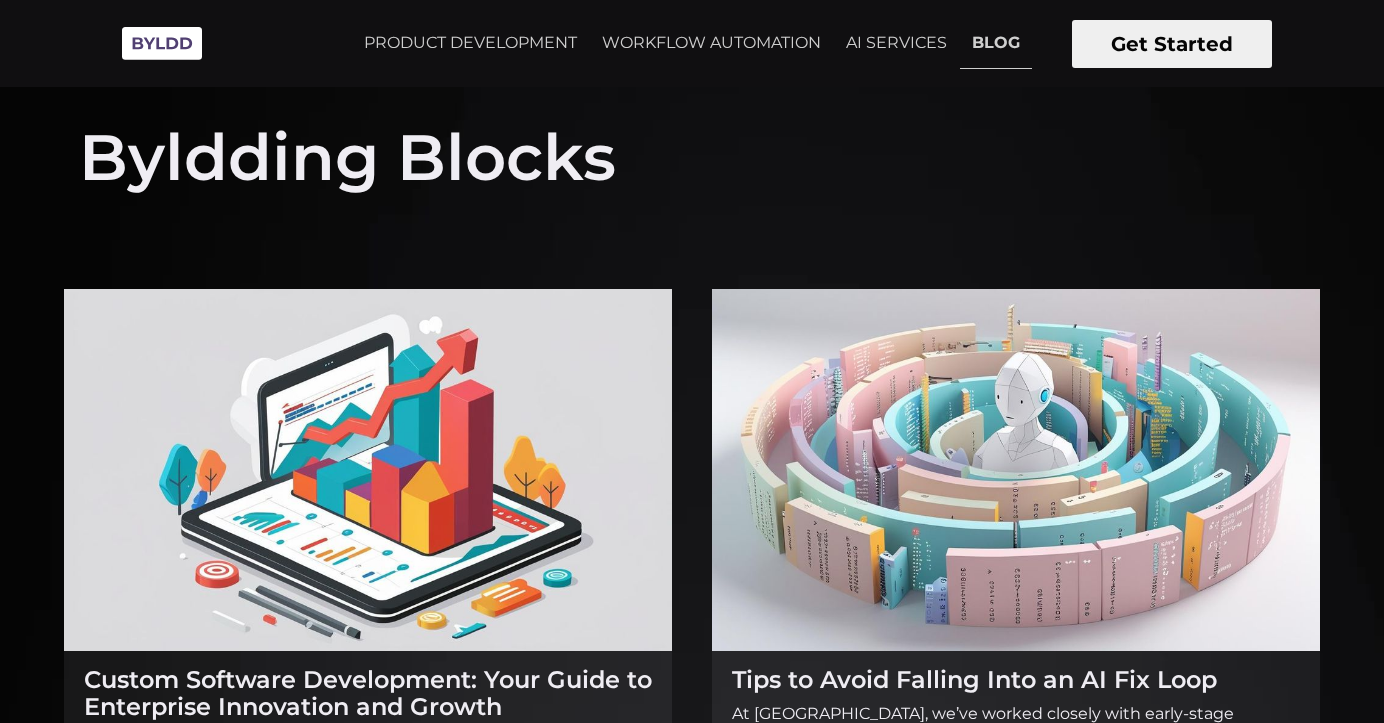 click on "Get Started" at bounding box center [1172, 44] 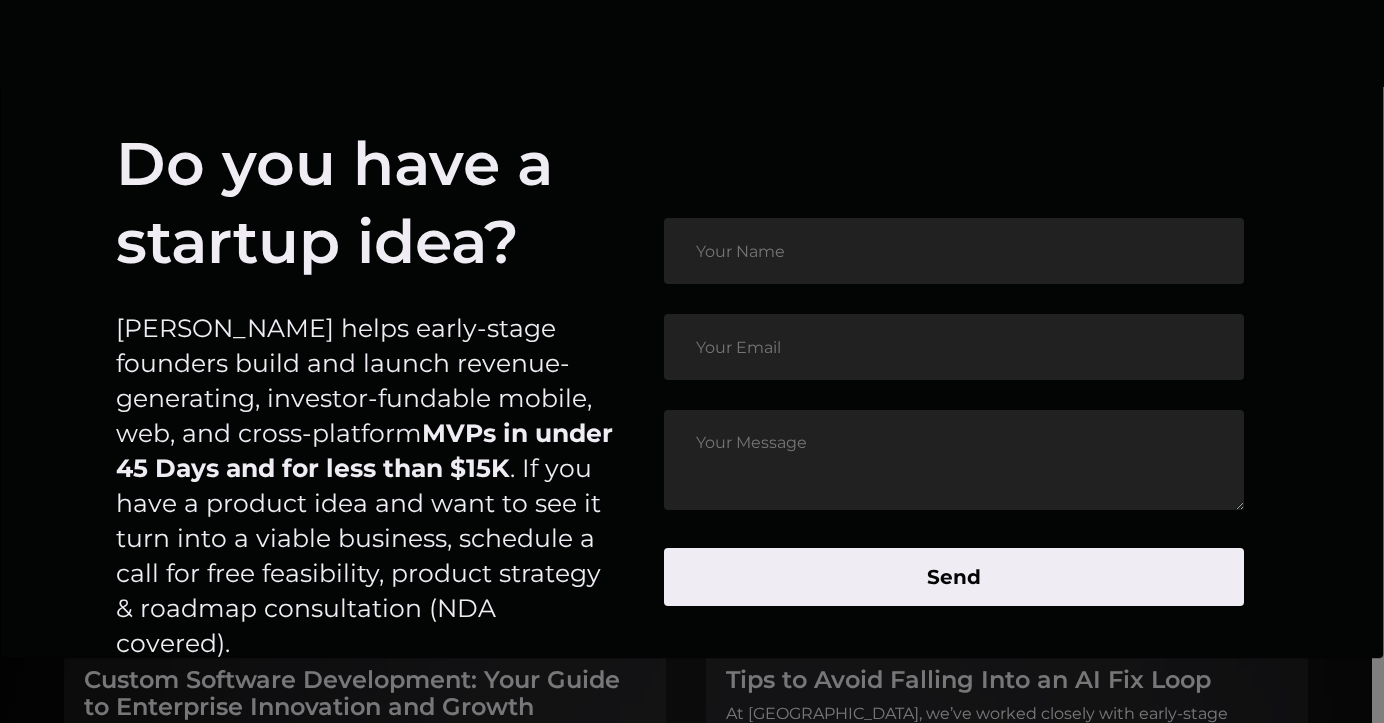 scroll, scrollTop: 100, scrollLeft: 0, axis: vertical 